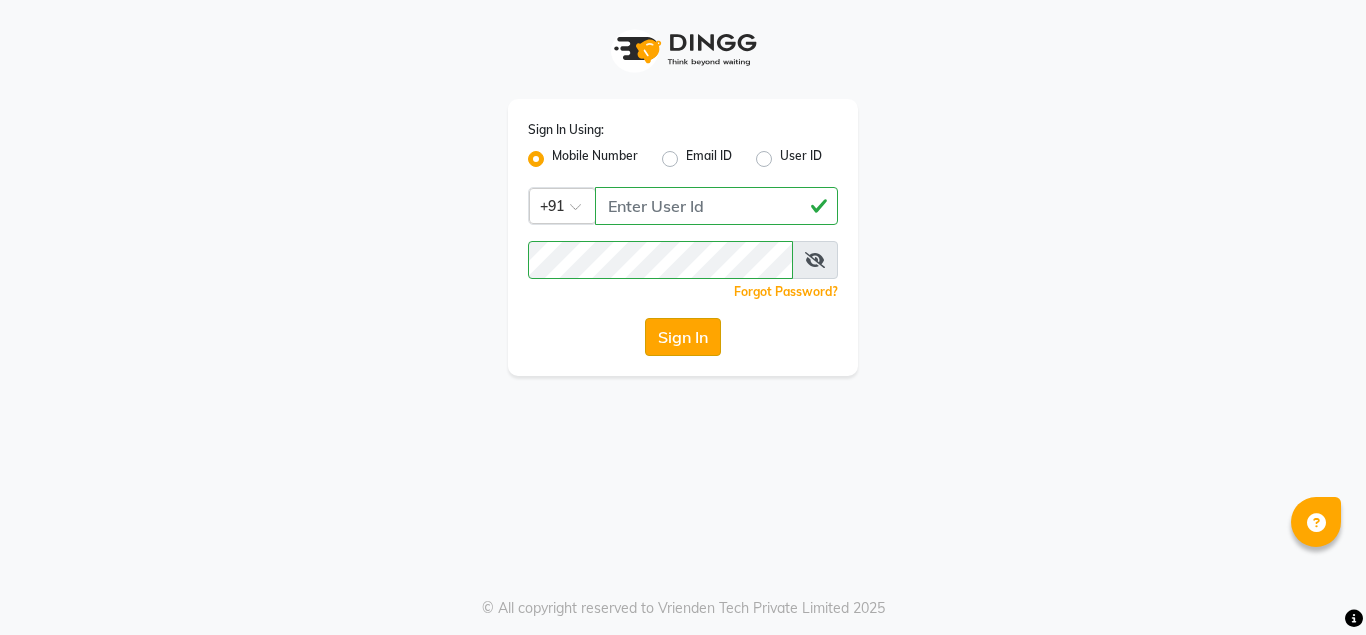 scroll, scrollTop: 0, scrollLeft: 0, axis: both 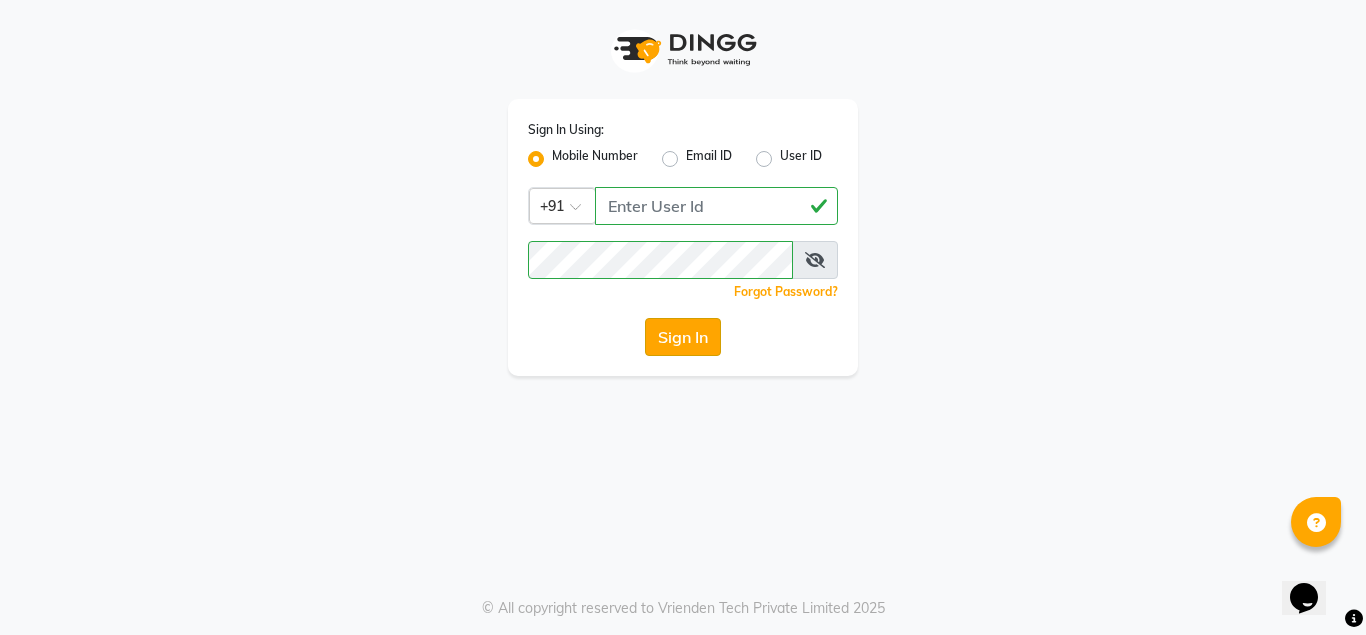 click on "Sign In" 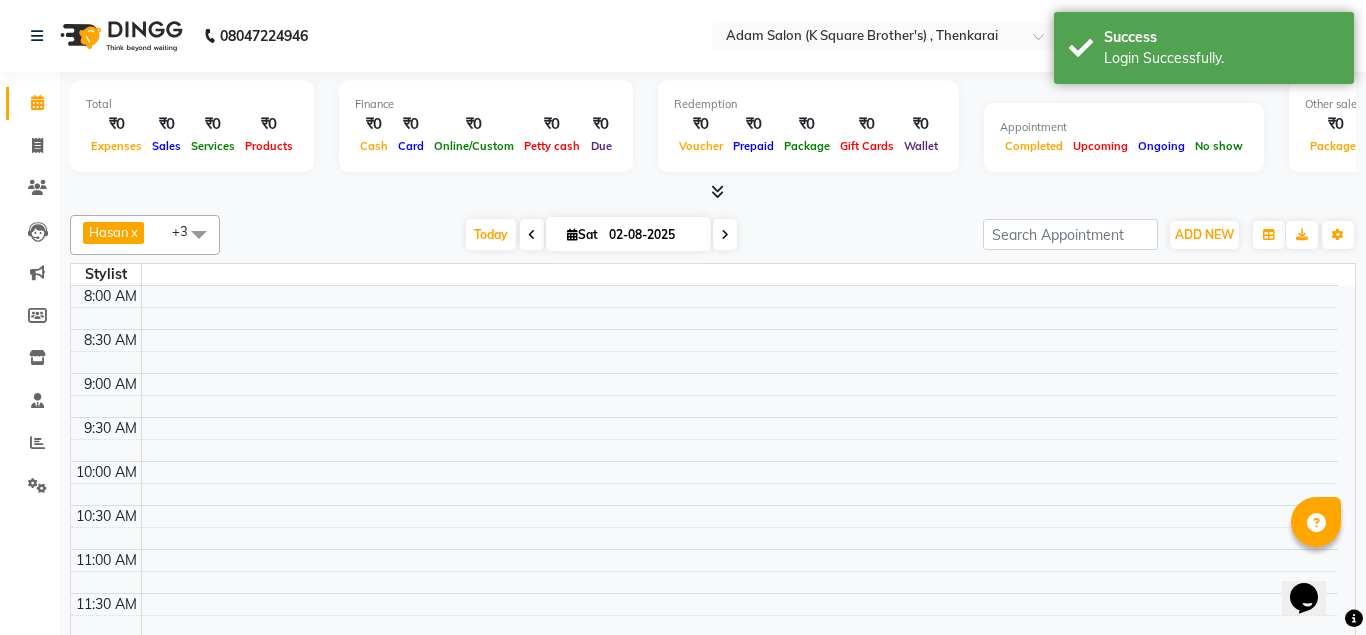 select on "en" 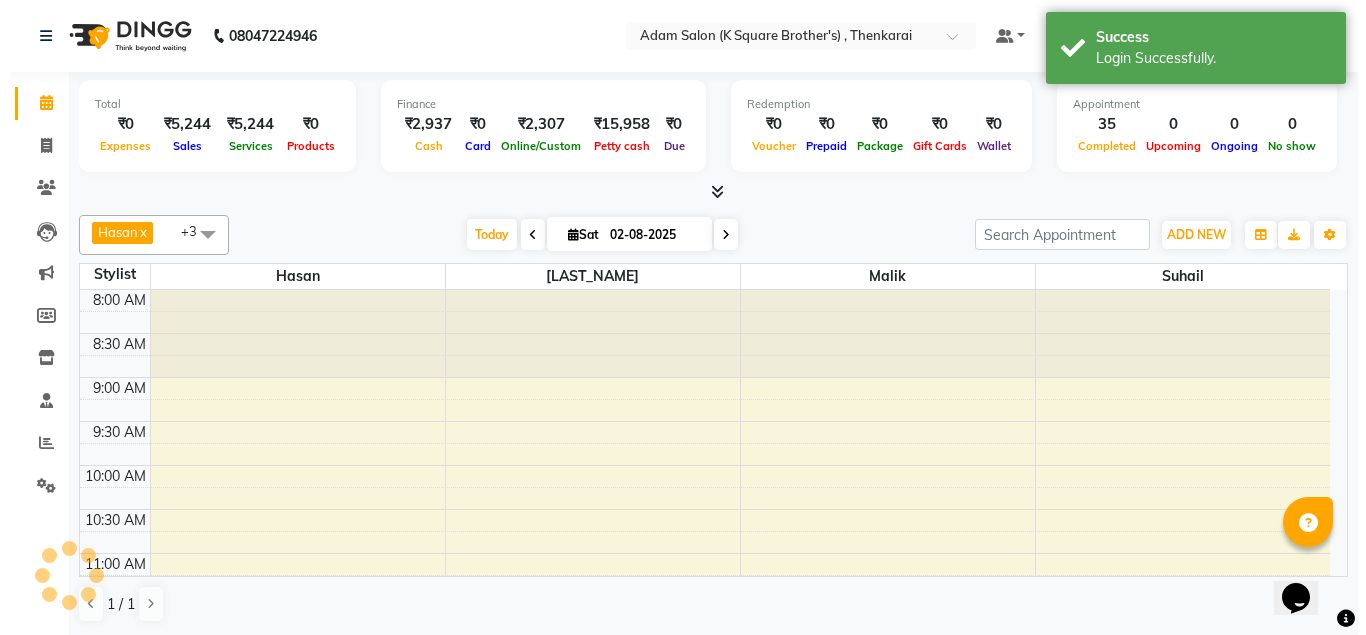 scroll, scrollTop: 0, scrollLeft: 0, axis: both 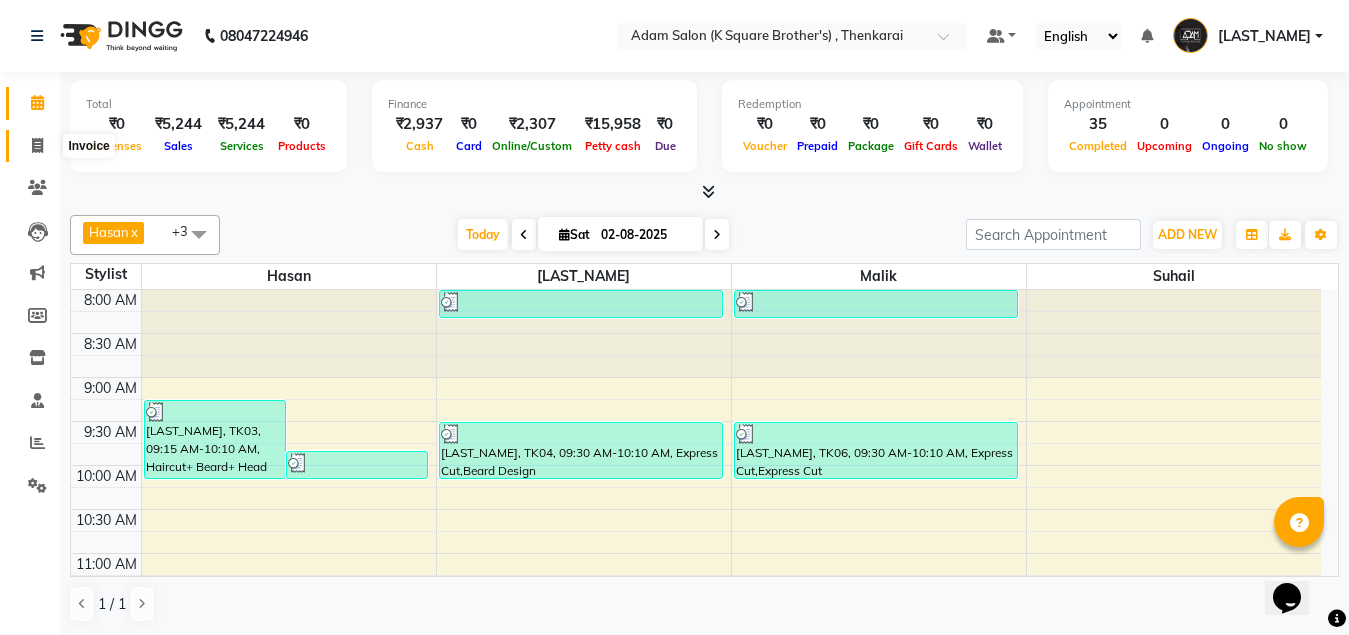 click 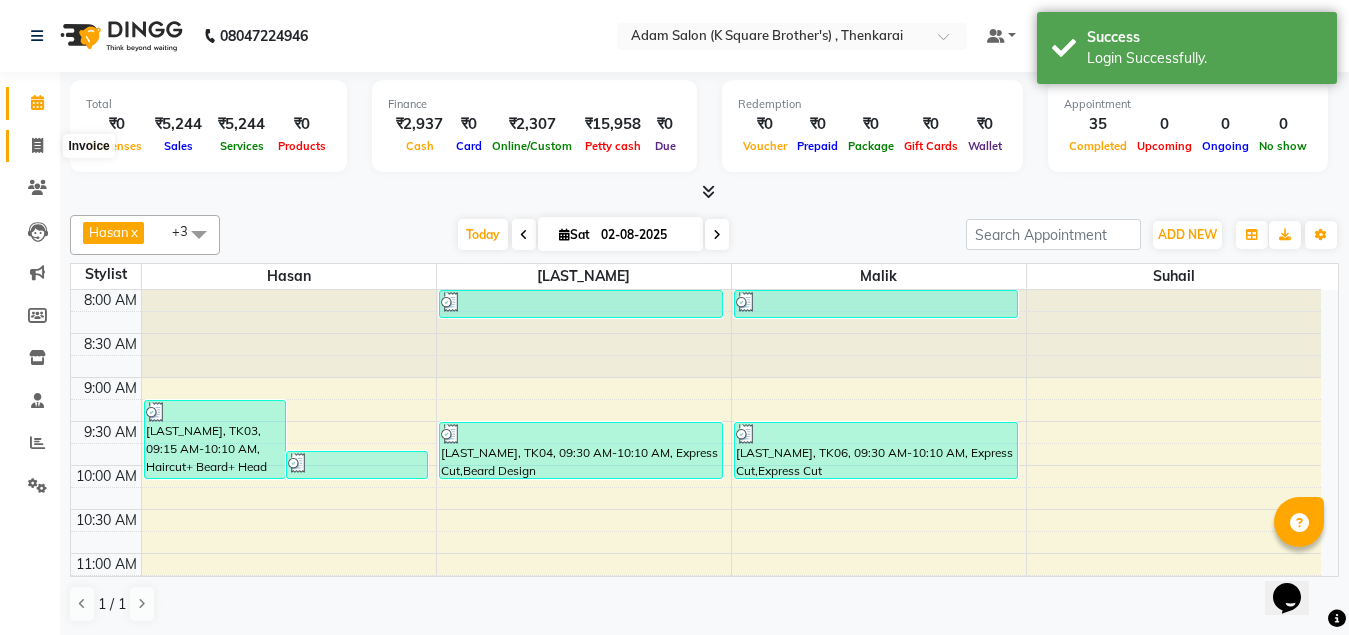 select on "service" 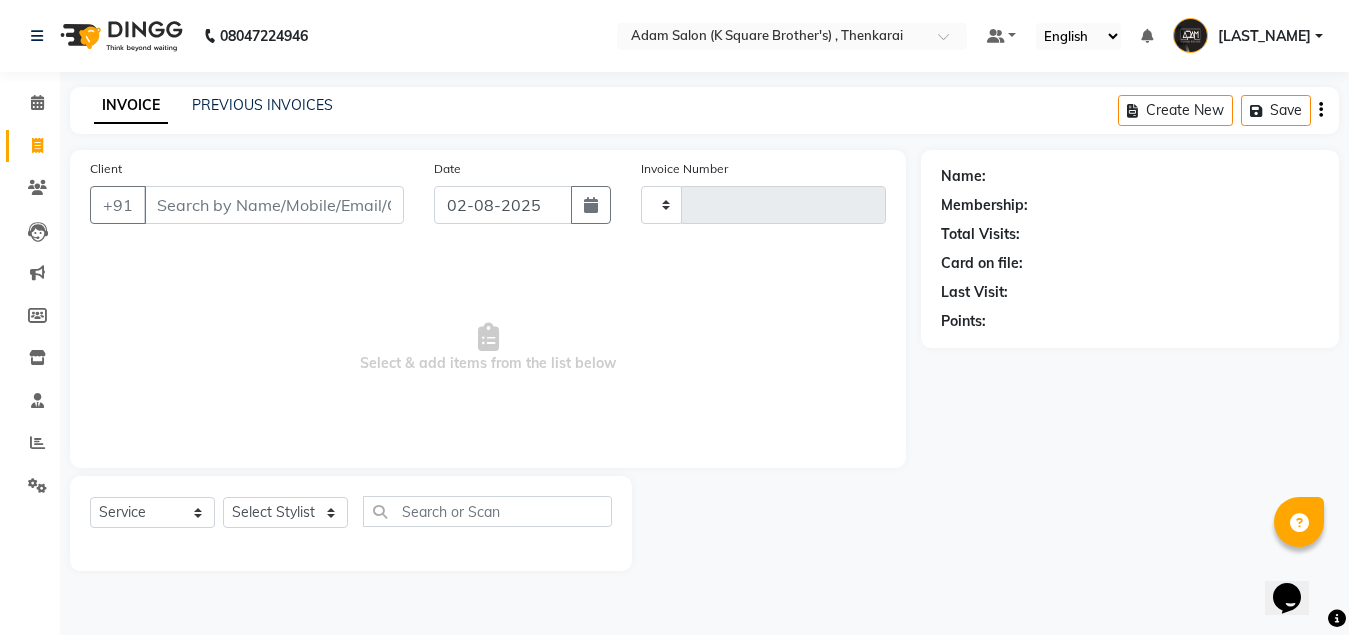 type on "3028" 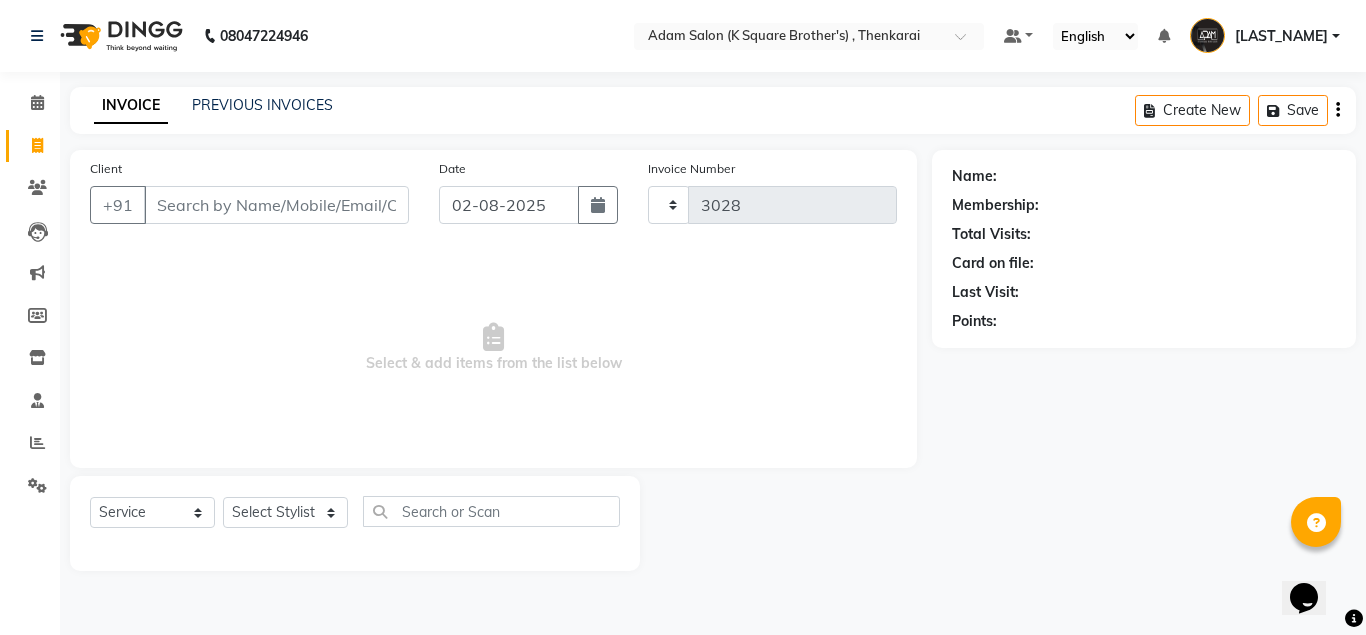 select on "8195" 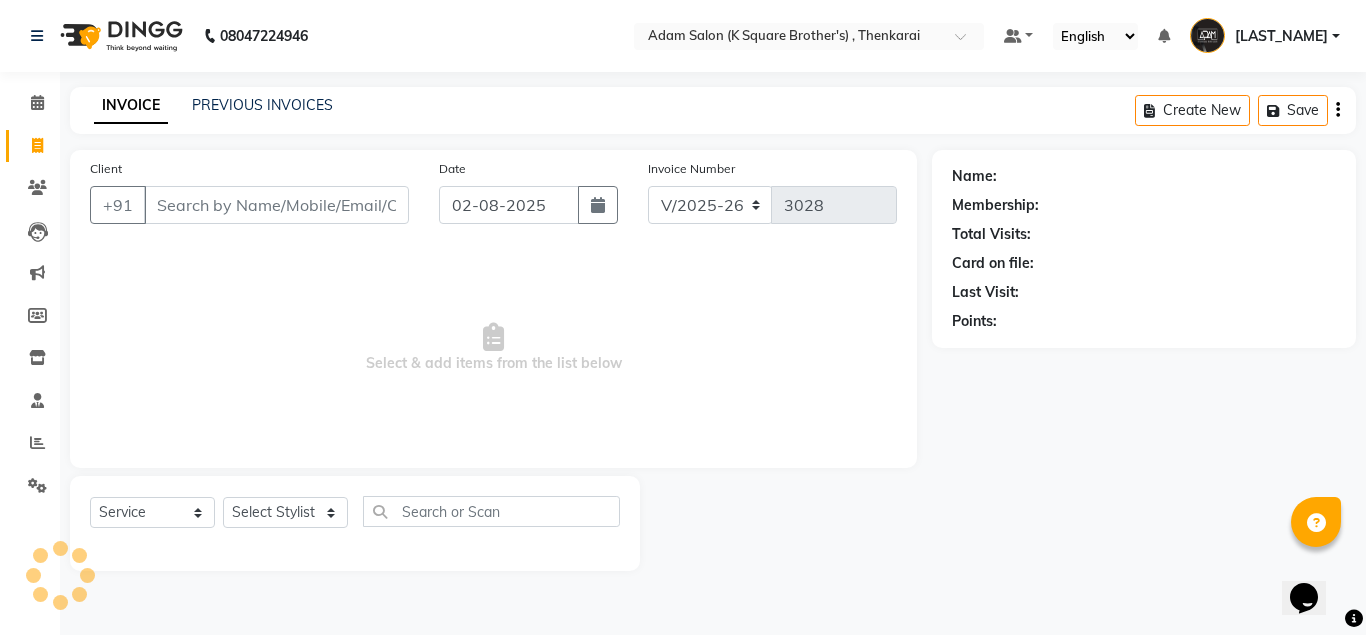 click on "PREVIOUS INVOICES" 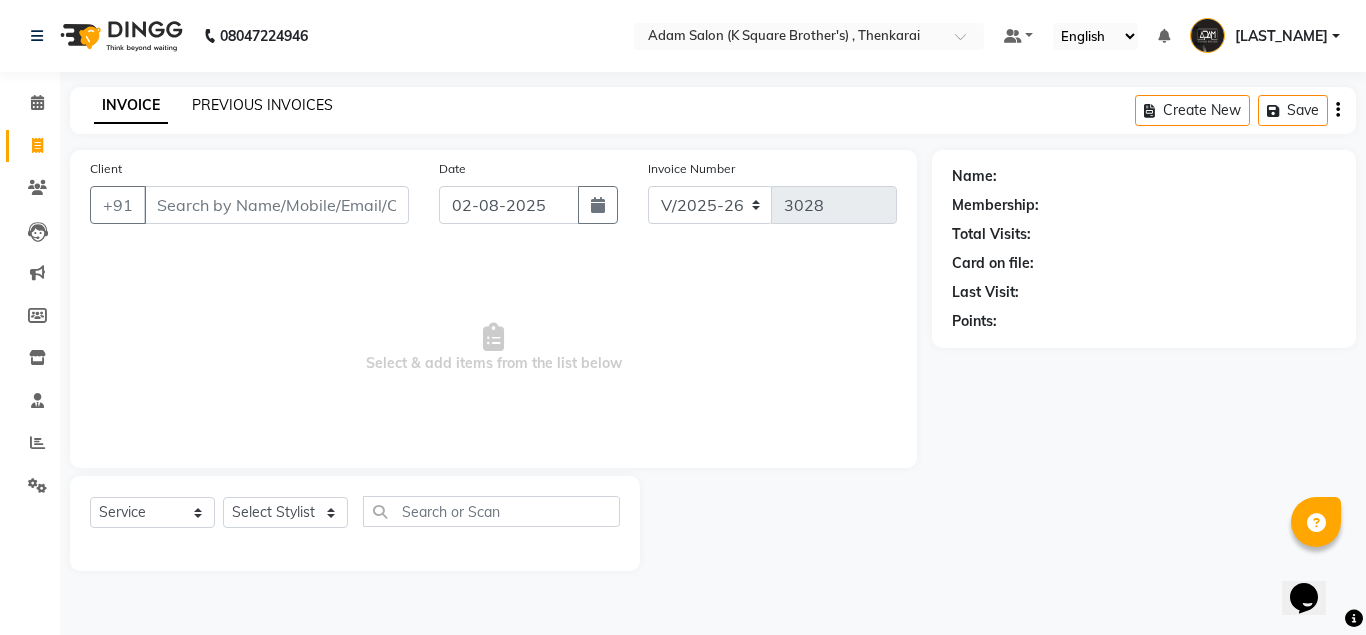 click on "PREVIOUS INVOICES" 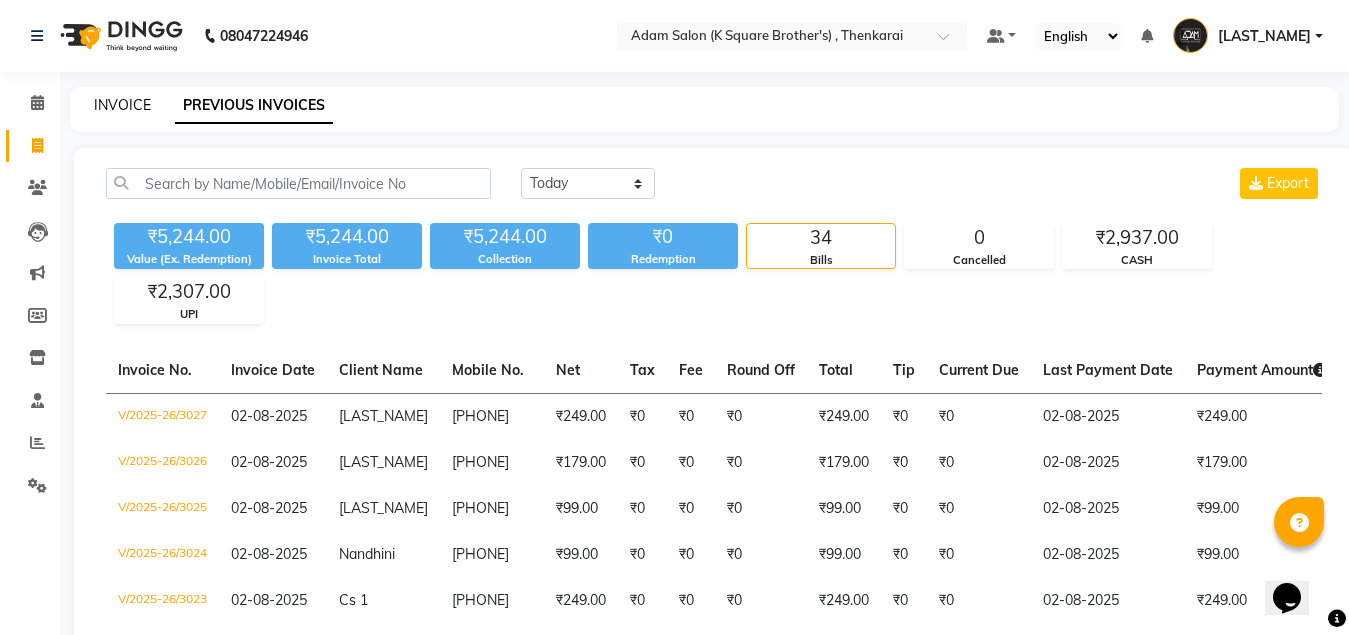 click on "INVOICE" 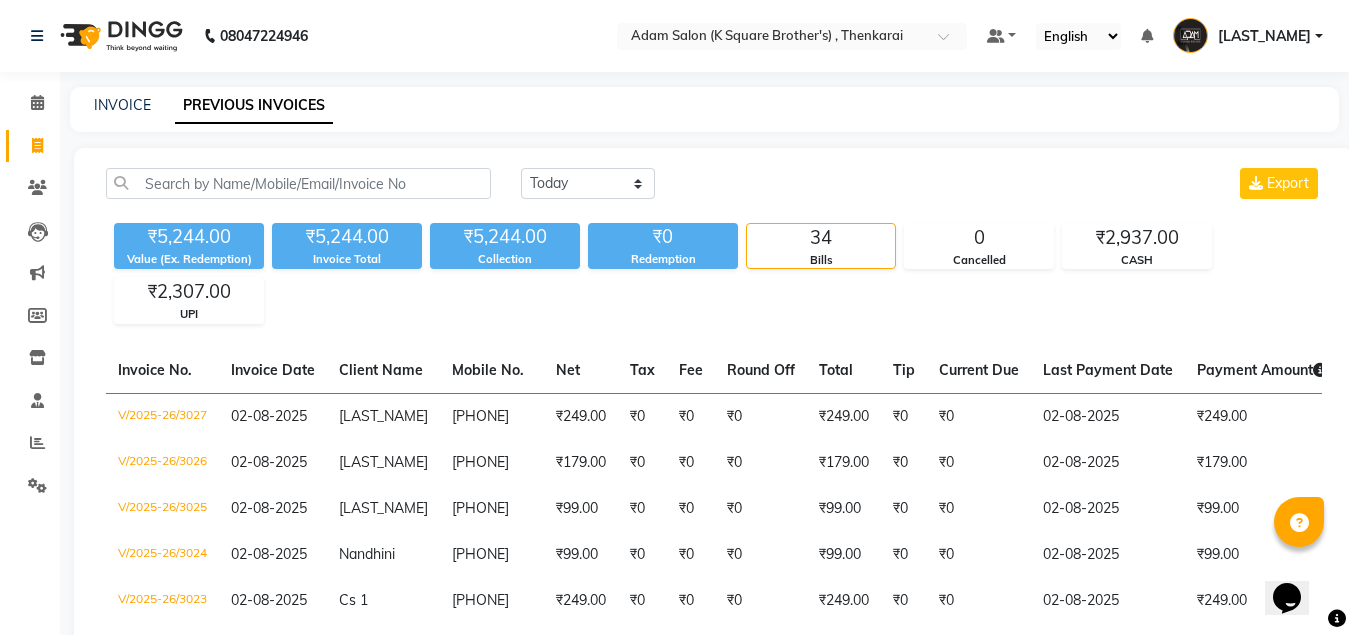 select on "service" 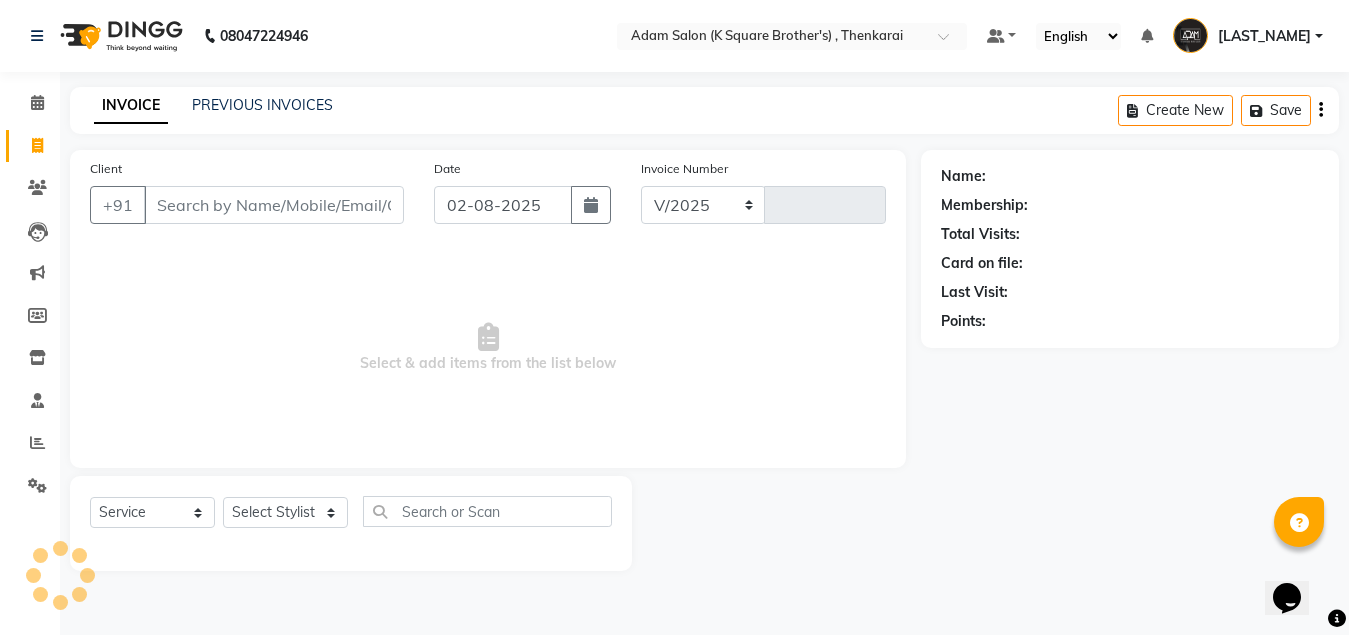 select on "8195" 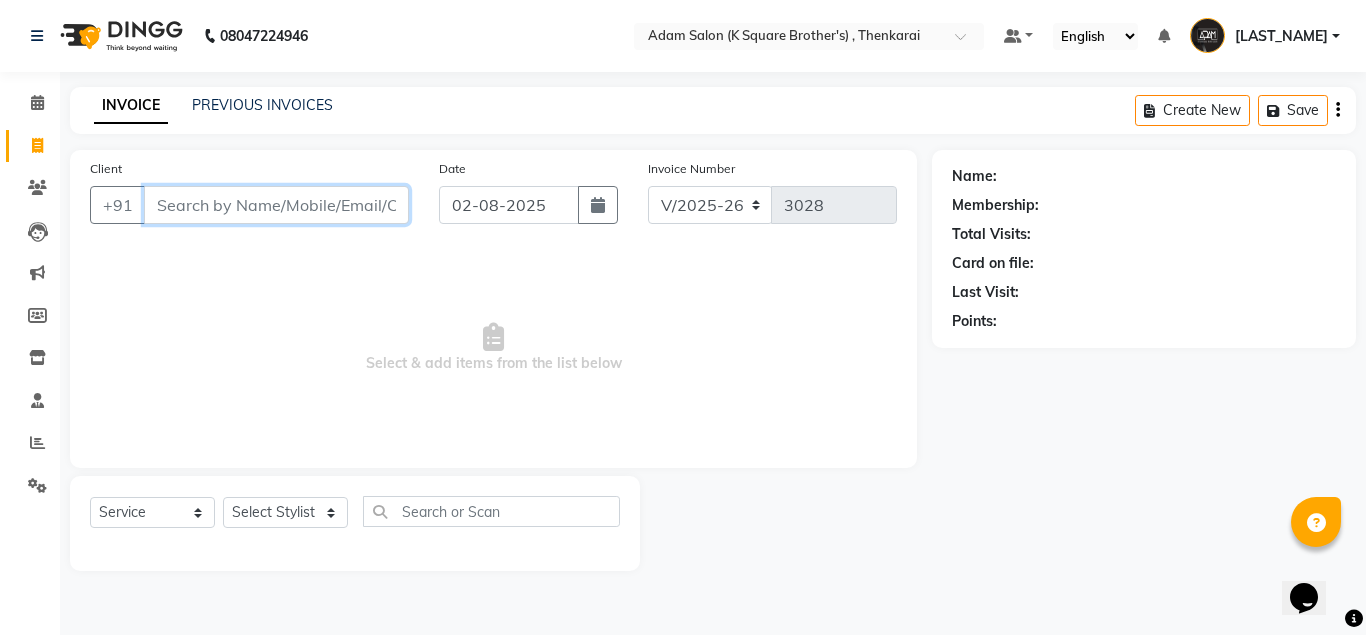 paste on "[PHONE]" 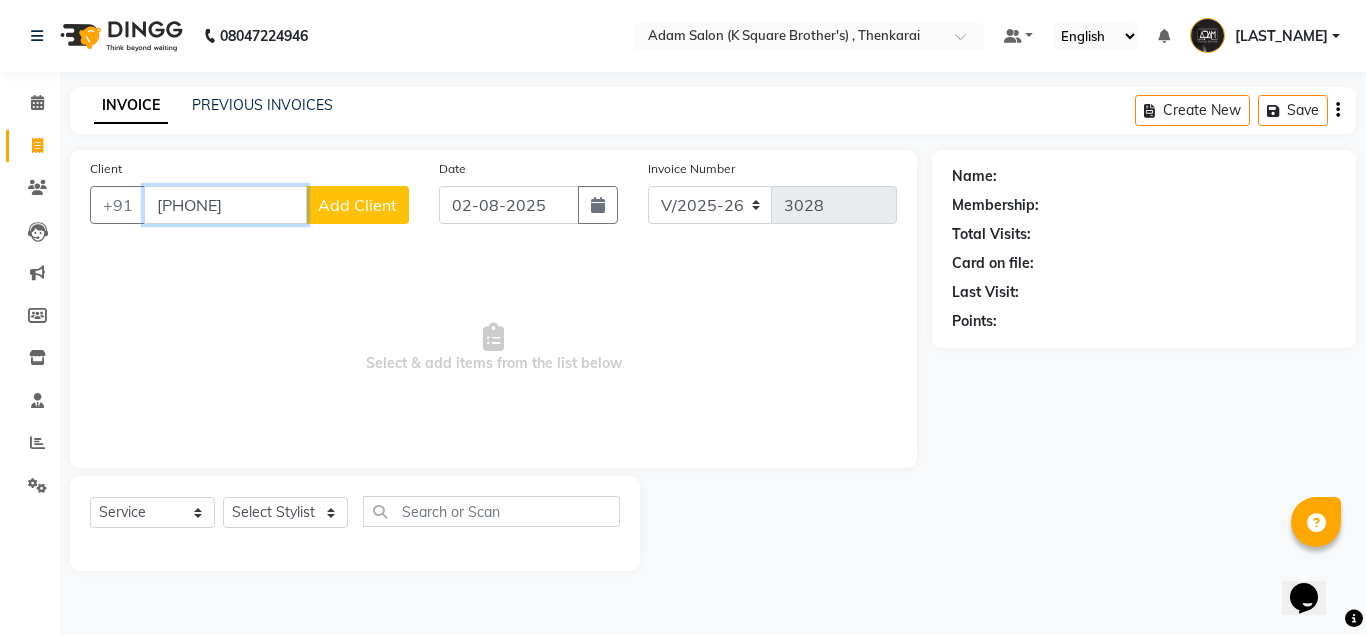 type on "[PHONE]" 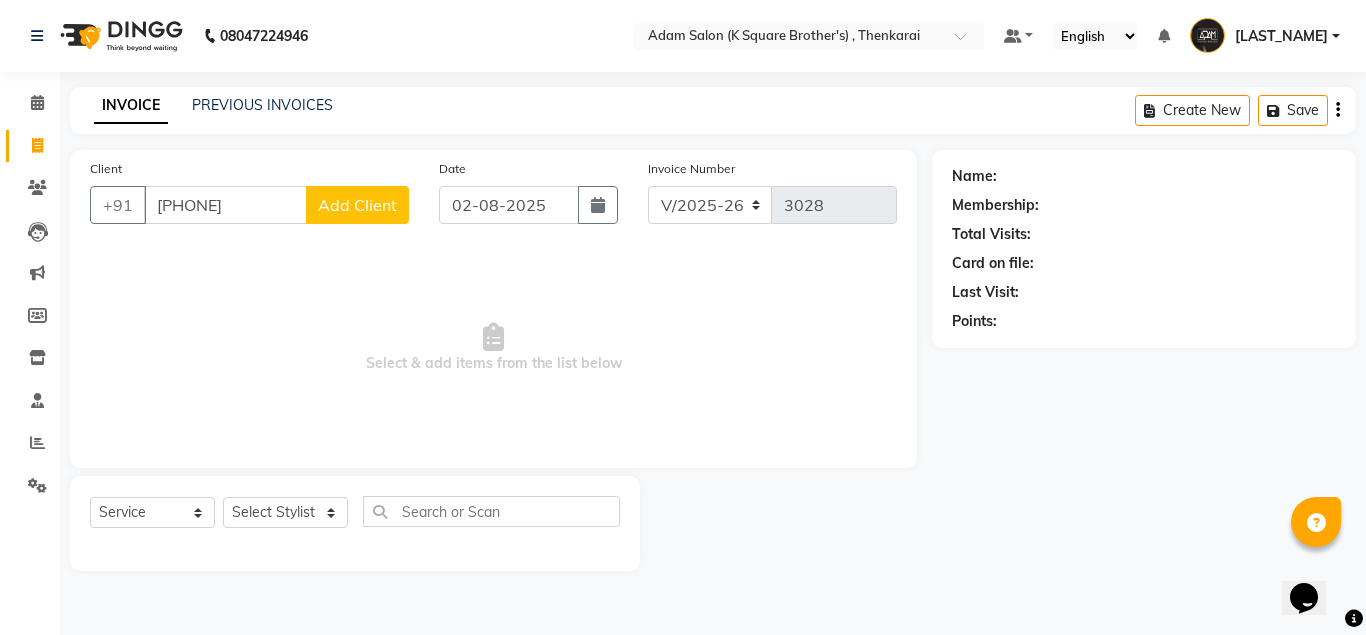 click on "Add Client" 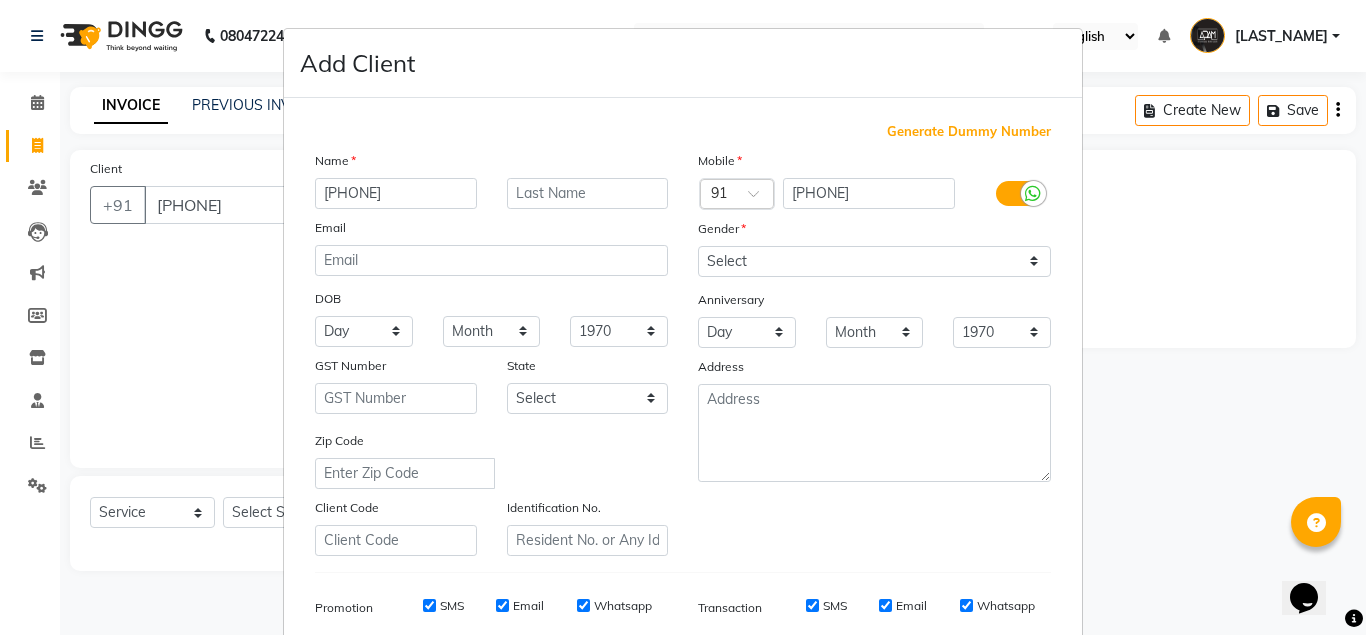 type on "[PHONE]" 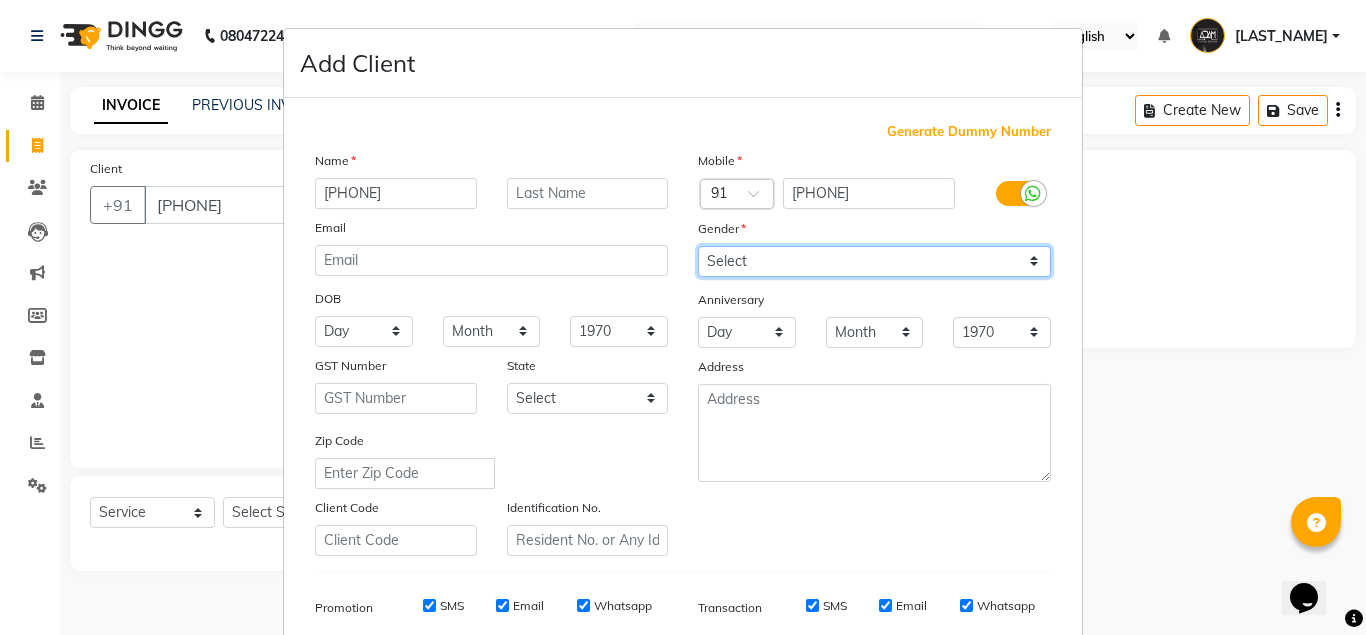 click on "Select Male Female Other Prefer Not To Say" at bounding box center [874, 261] 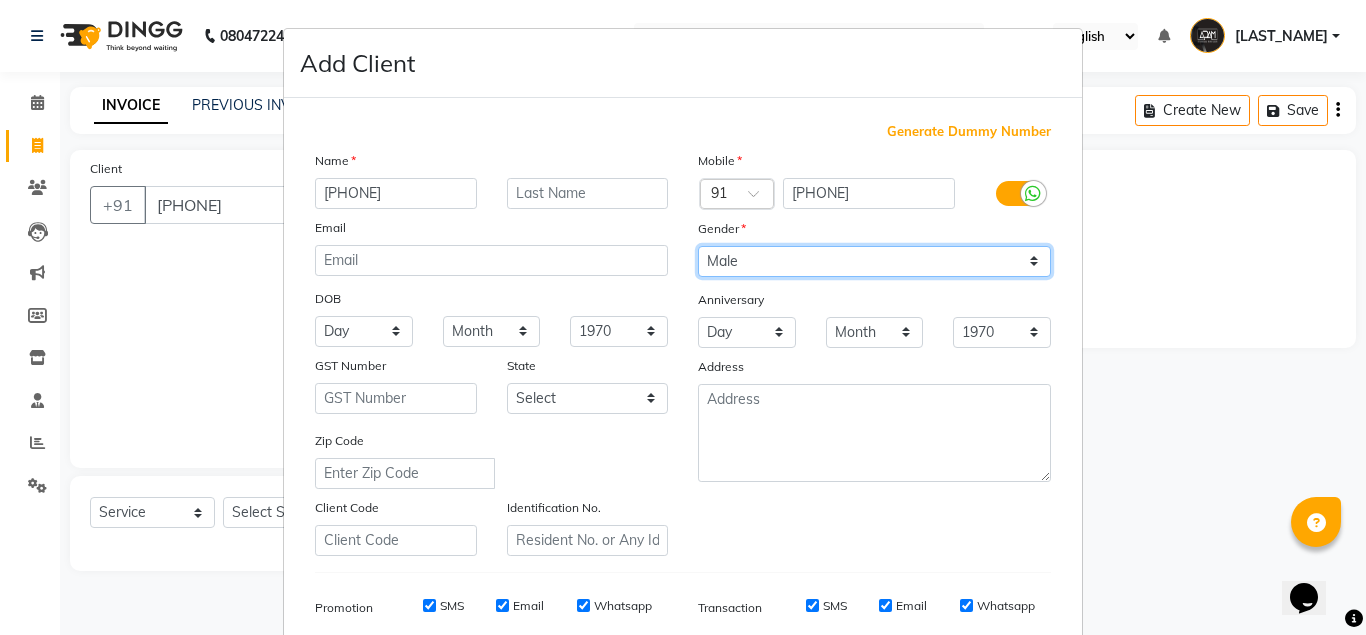 click on "Select Male Female Other Prefer Not To Say" at bounding box center [874, 261] 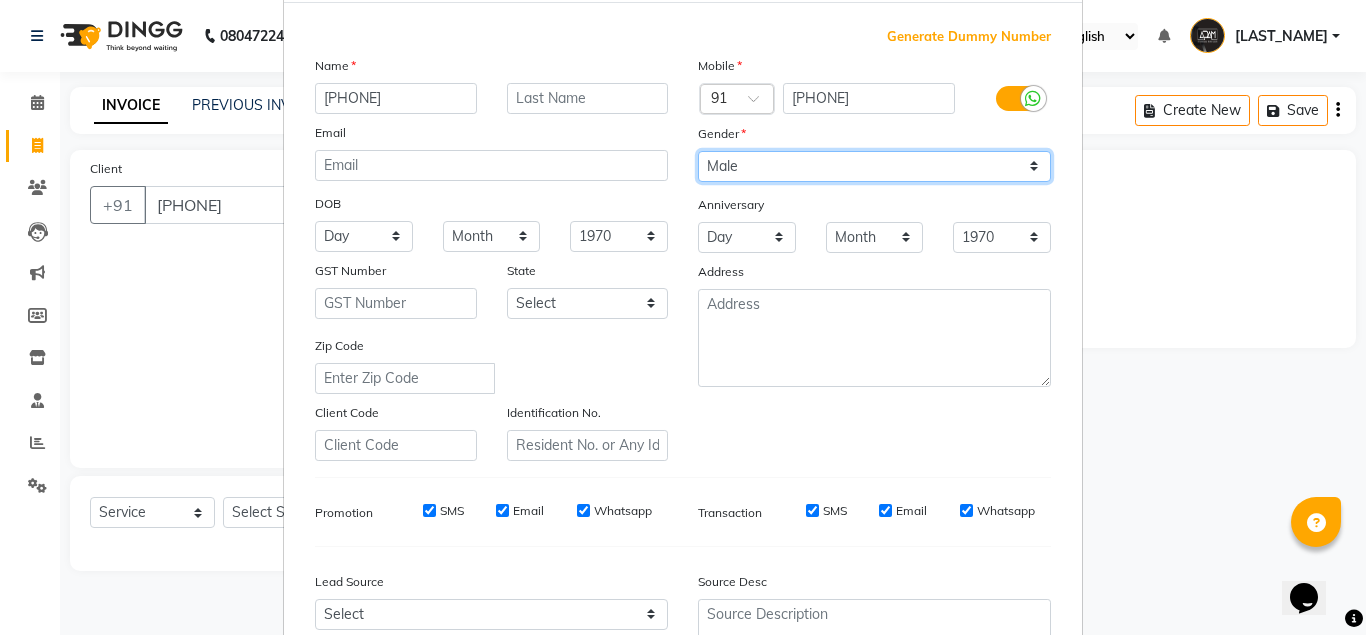 scroll, scrollTop: 288, scrollLeft: 0, axis: vertical 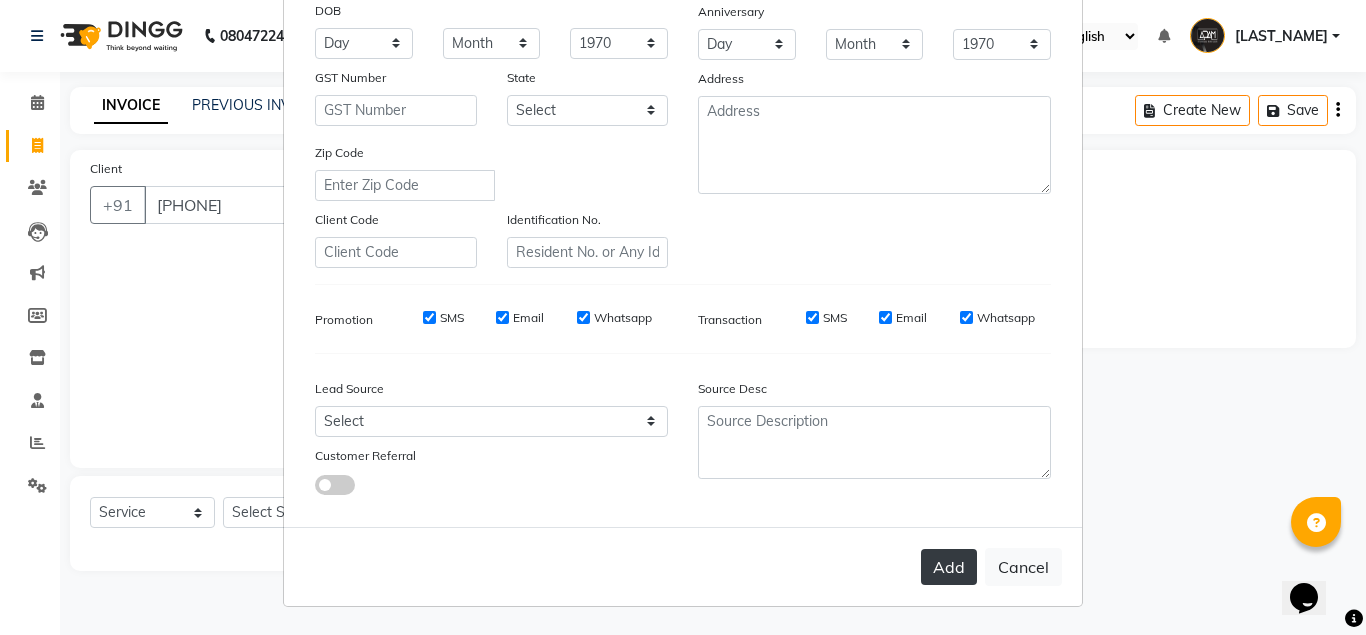 click on "Add" at bounding box center (949, 567) 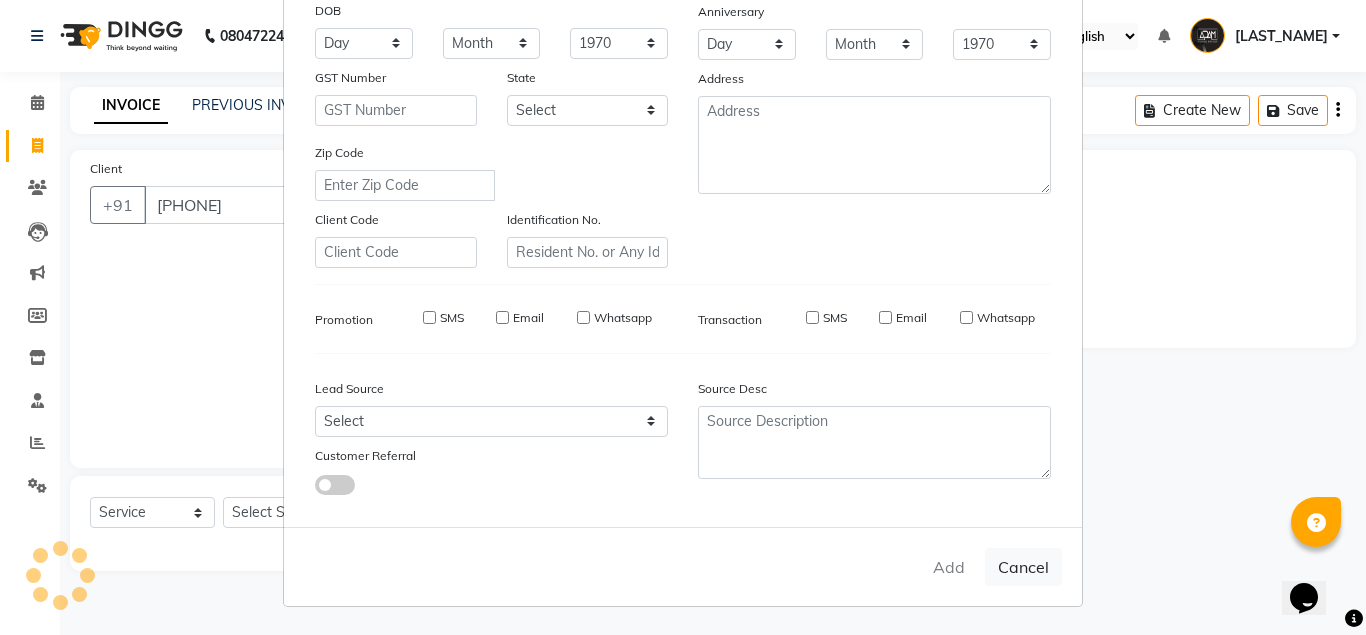 type 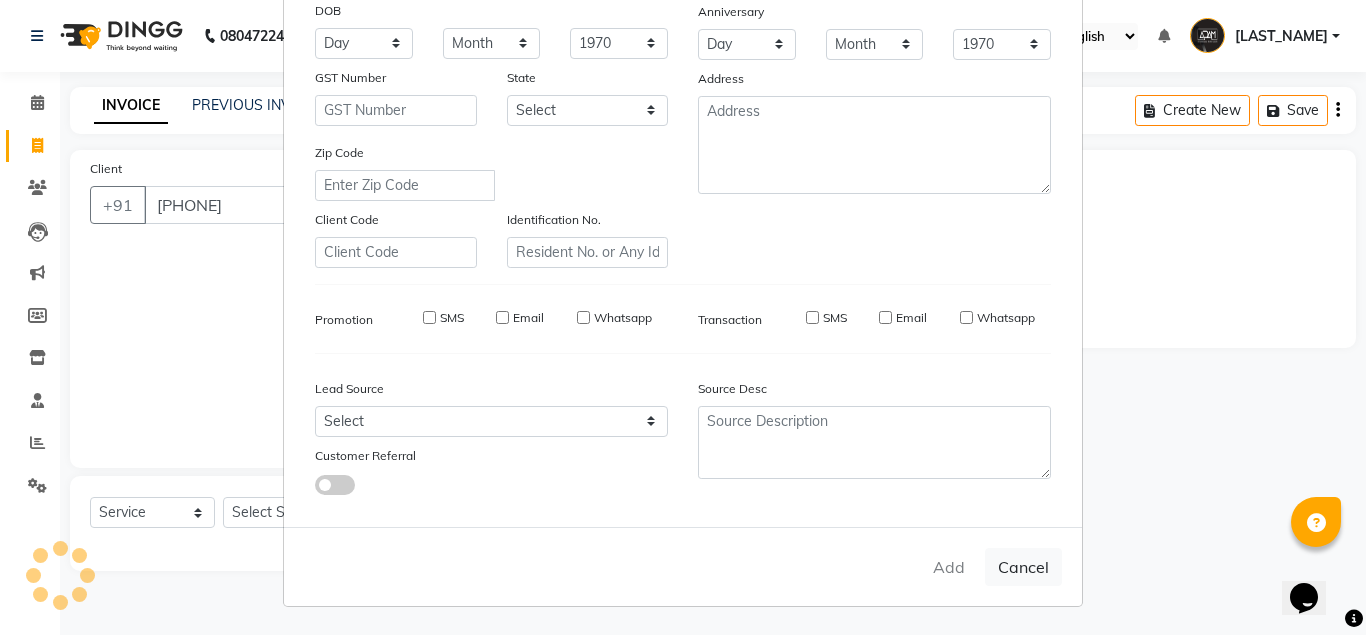 select 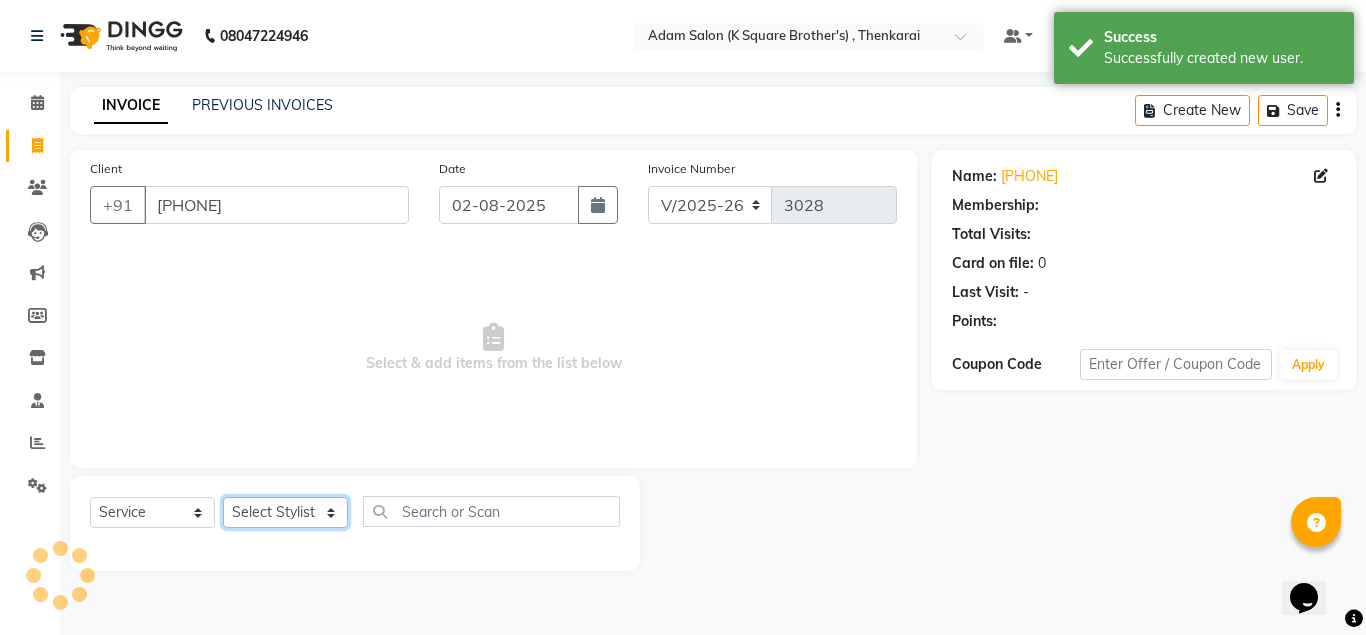 click on "Select Stylist Hasan Malik Navaz Suhail Syed Adam" 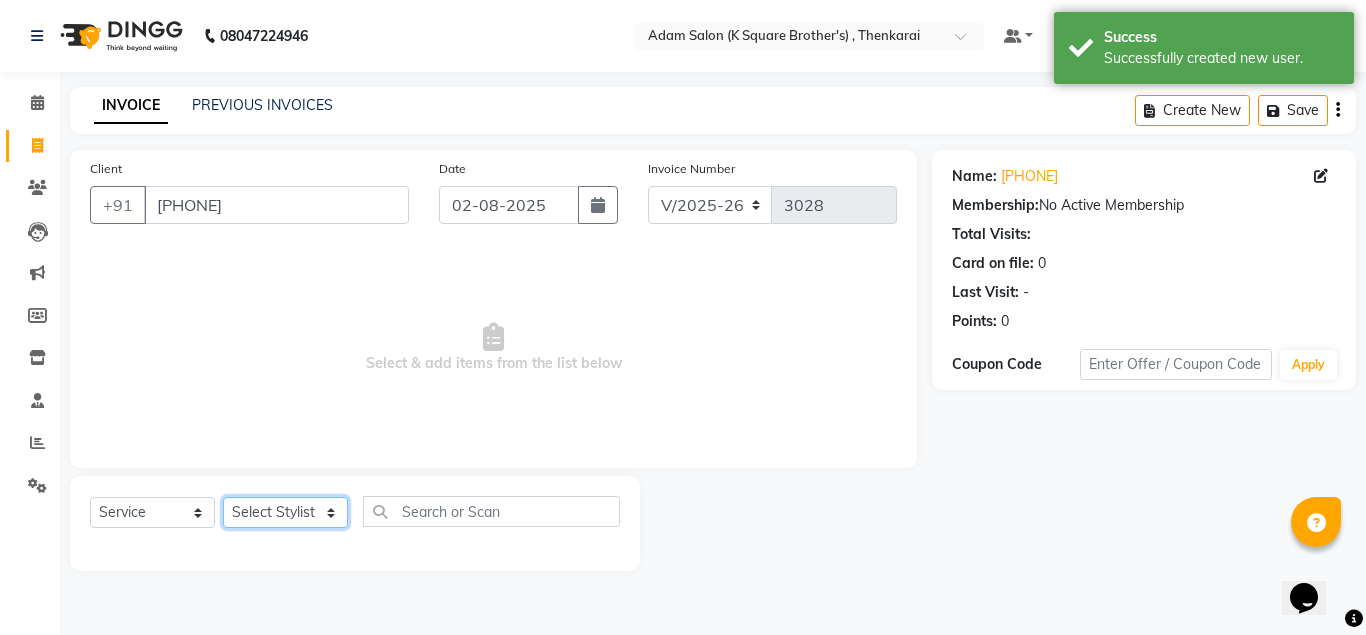 select on "78095" 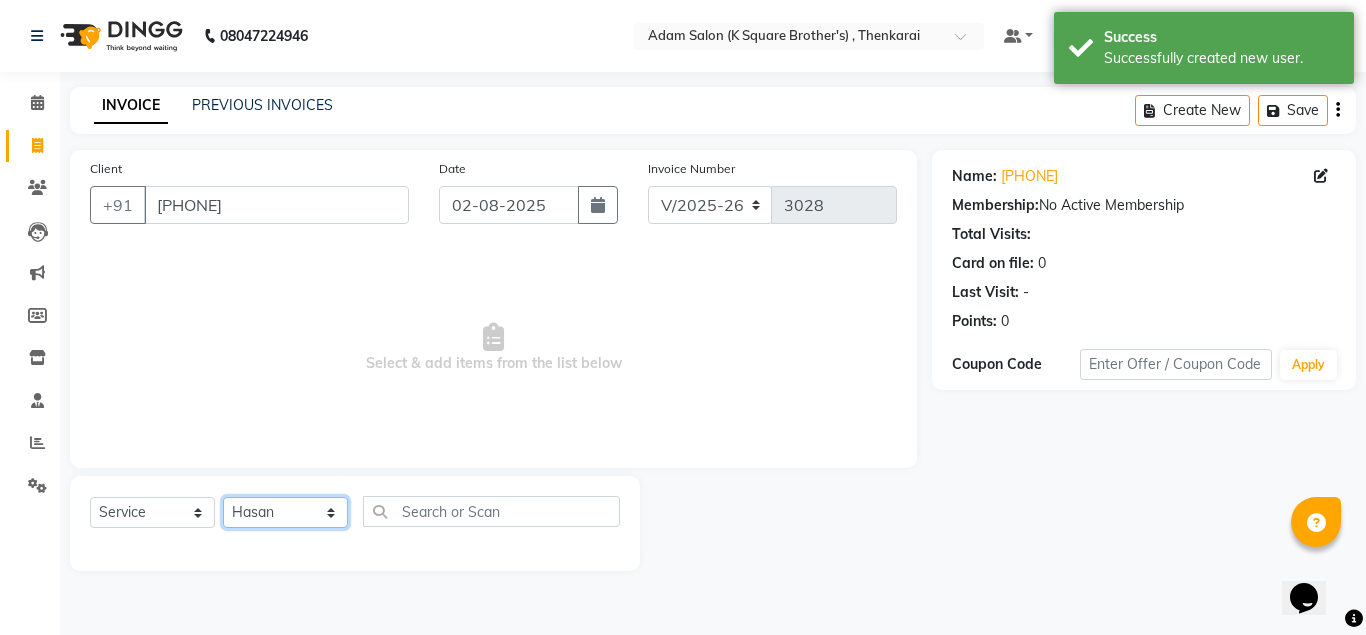 click on "Select Stylist Hasan Malik Navaz Suhail Syed Adam" 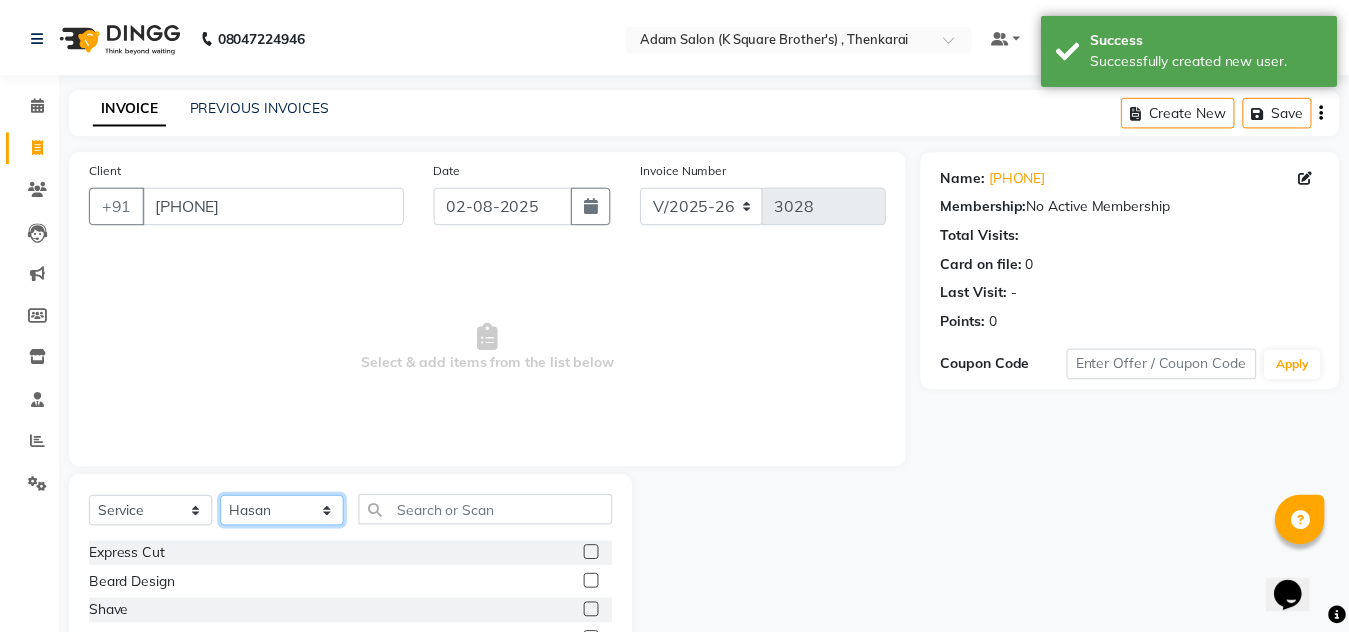 scroll, scrollTop: 166, scrollLeft: 0, axis: vertical 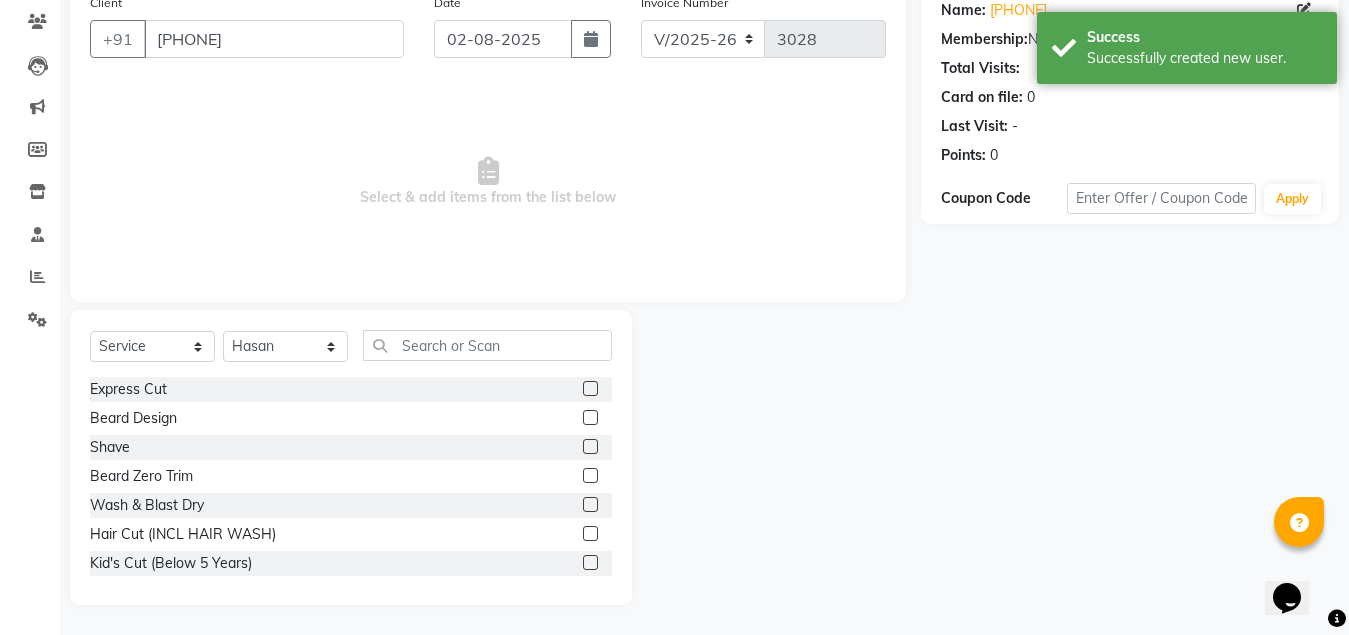 click 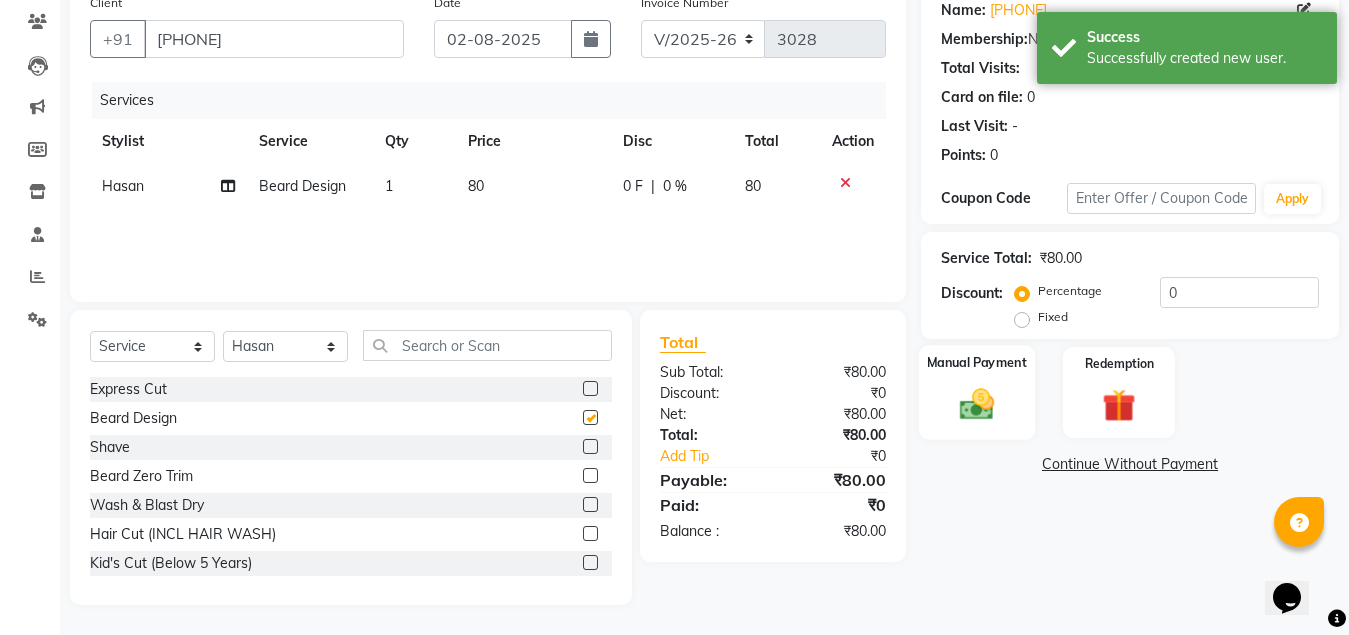 checkbox on "false" 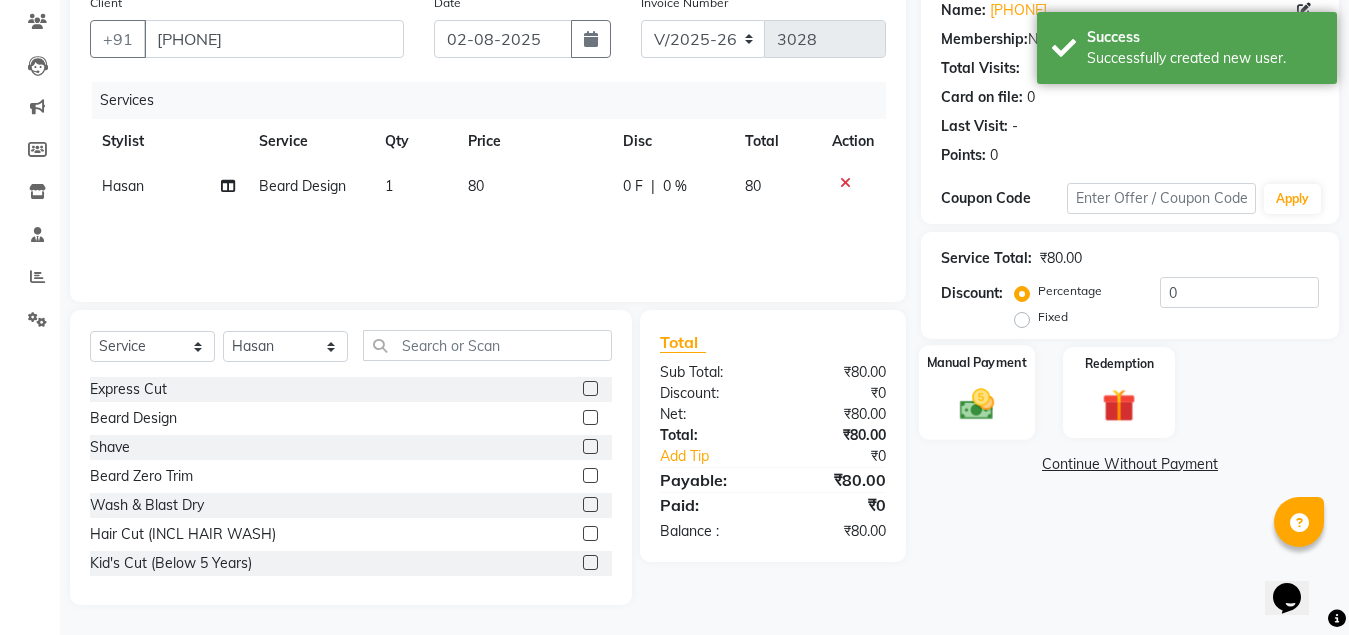 click 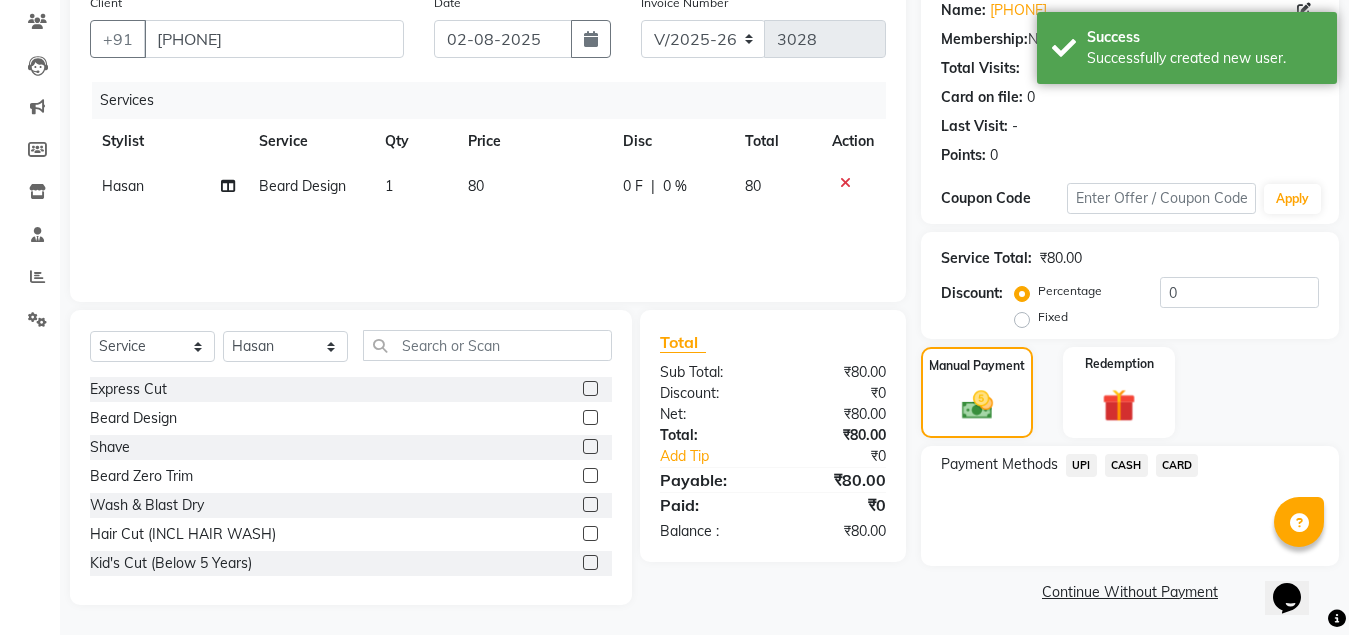 click on "CASH" 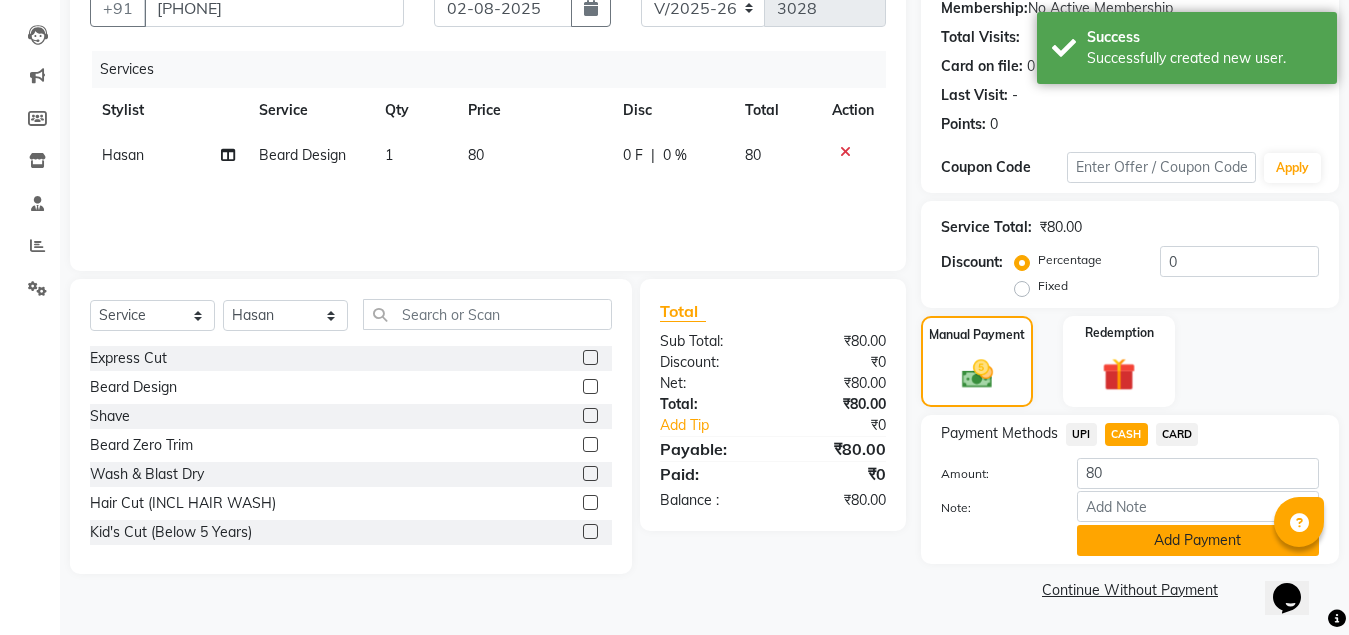 click on "Add Payment" 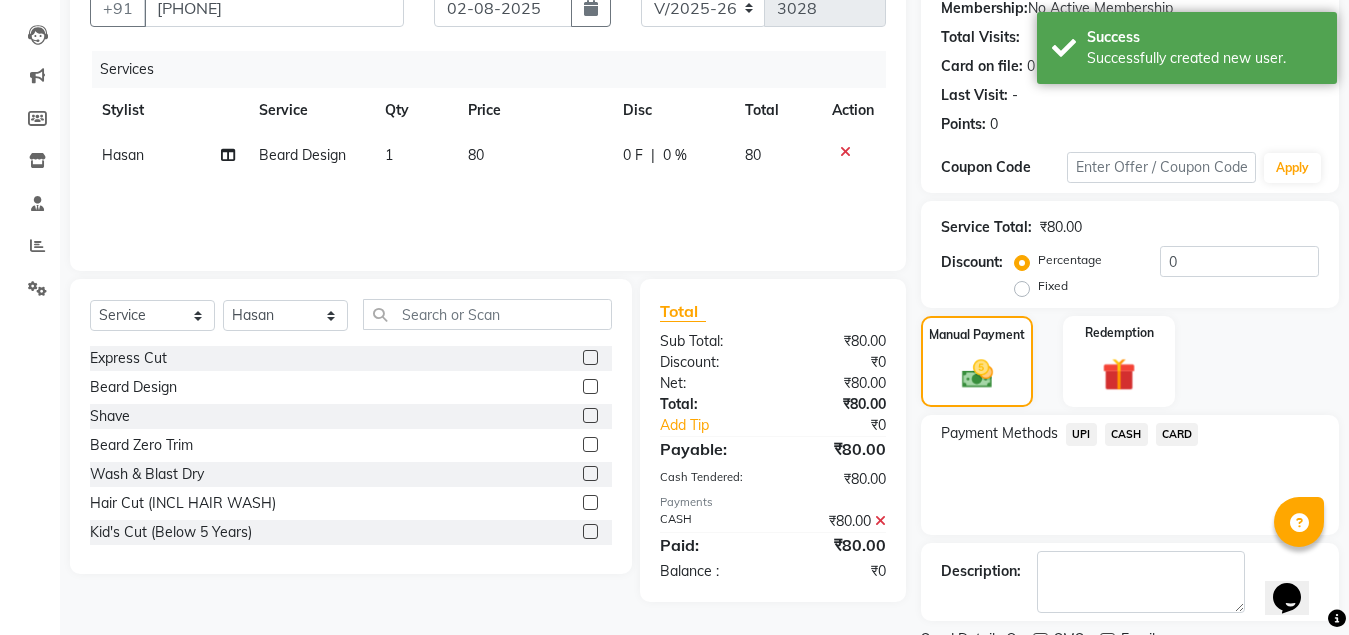 scroll, scrollTop: 281, scrollLeft: 0, axis: vertical 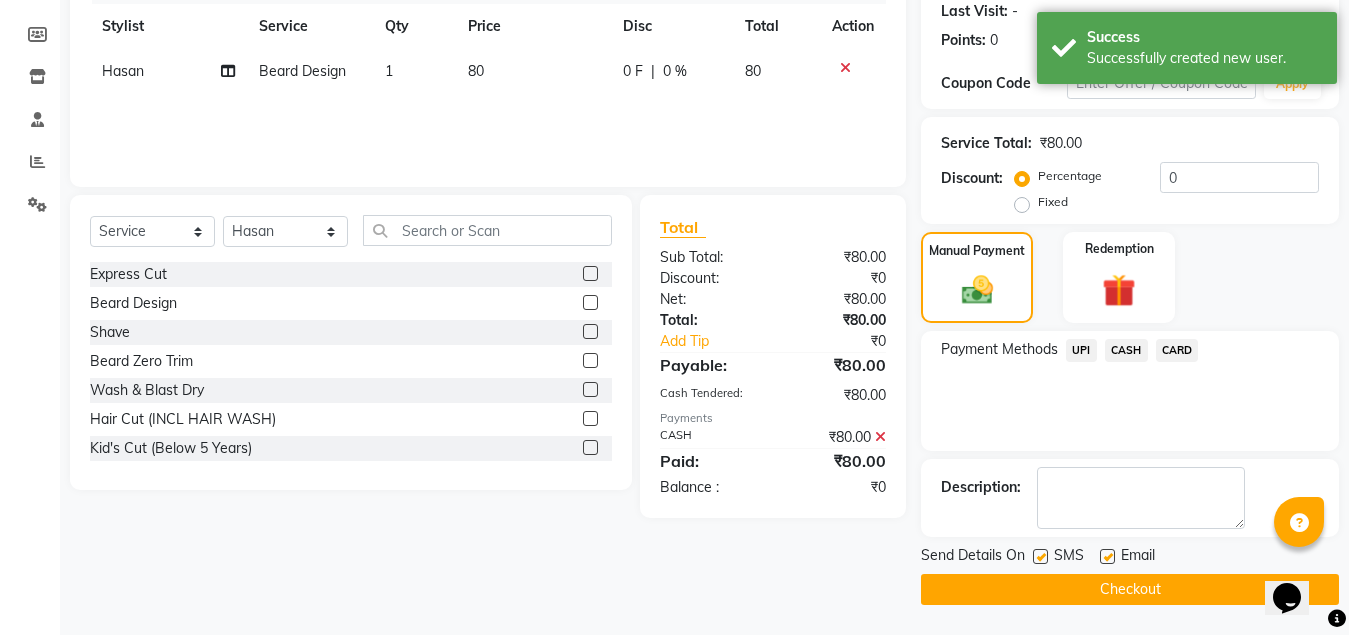 click on "Checkout" 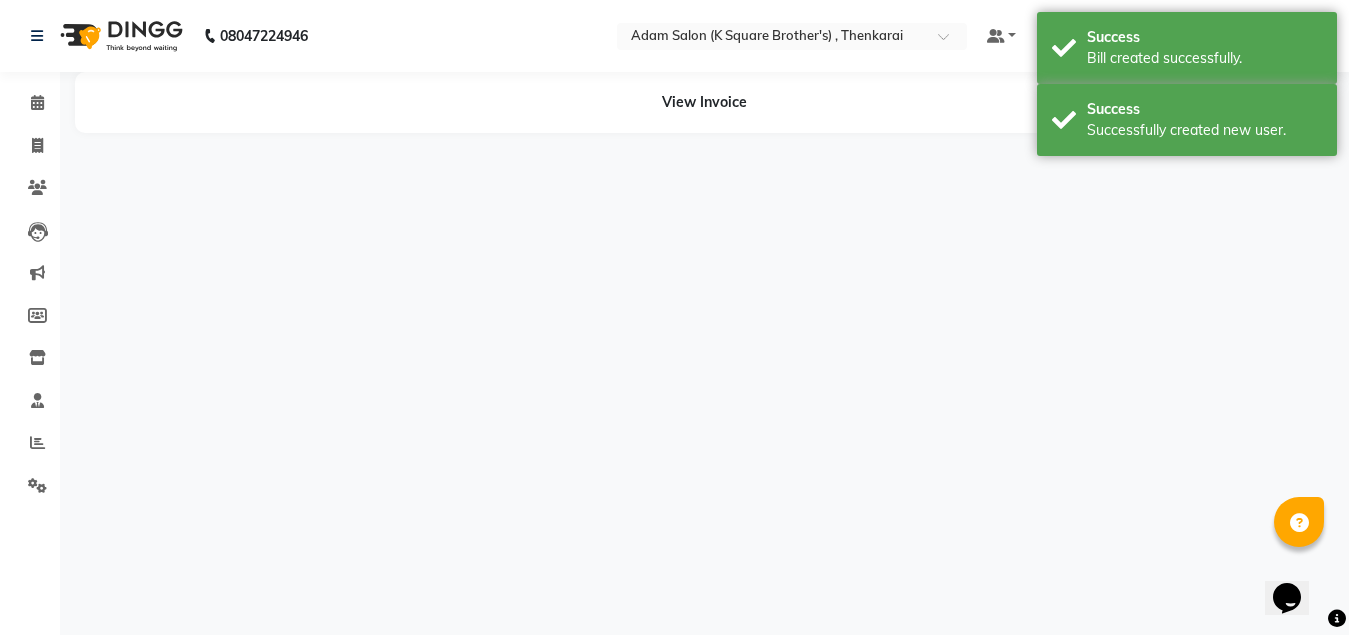 scroll, scrollTop: 0, scrollLeft: 0, axis: both 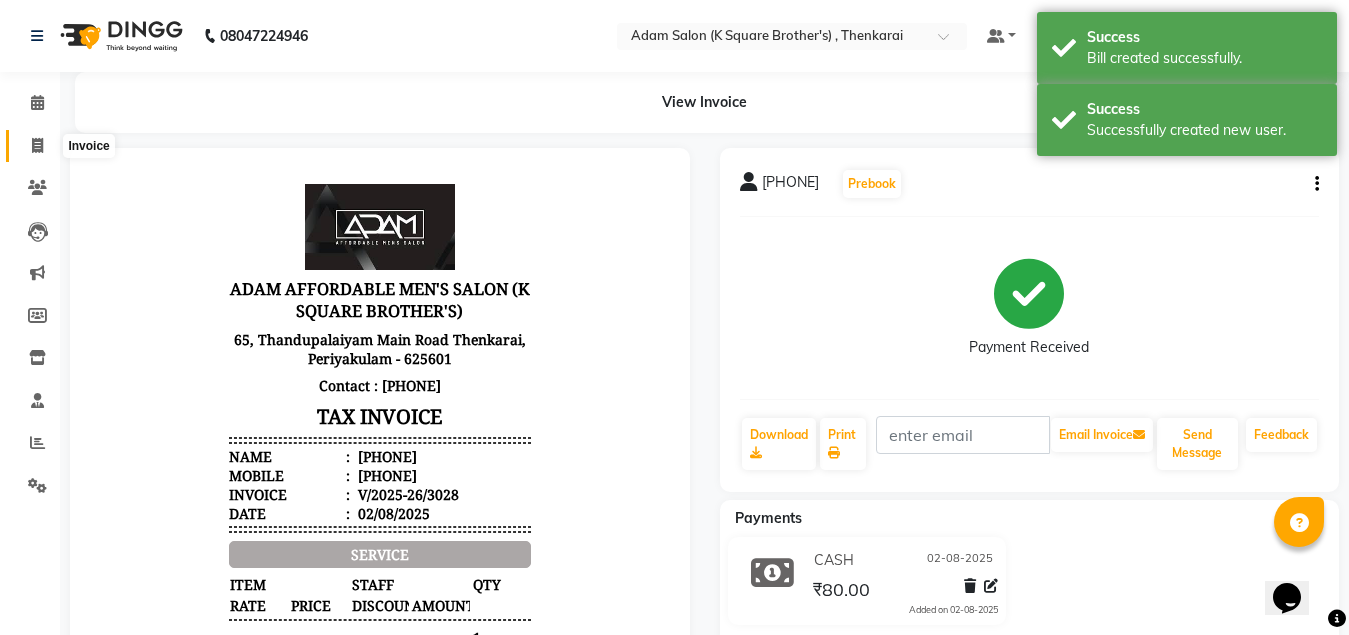 click 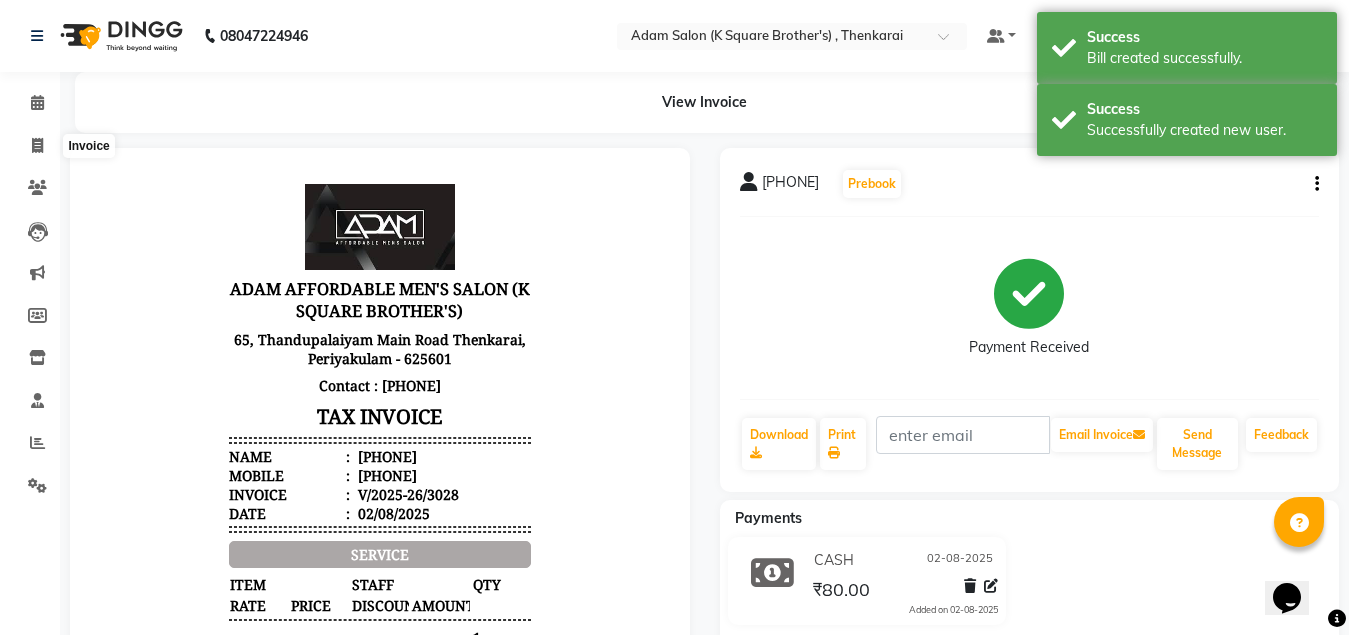 select on "service" 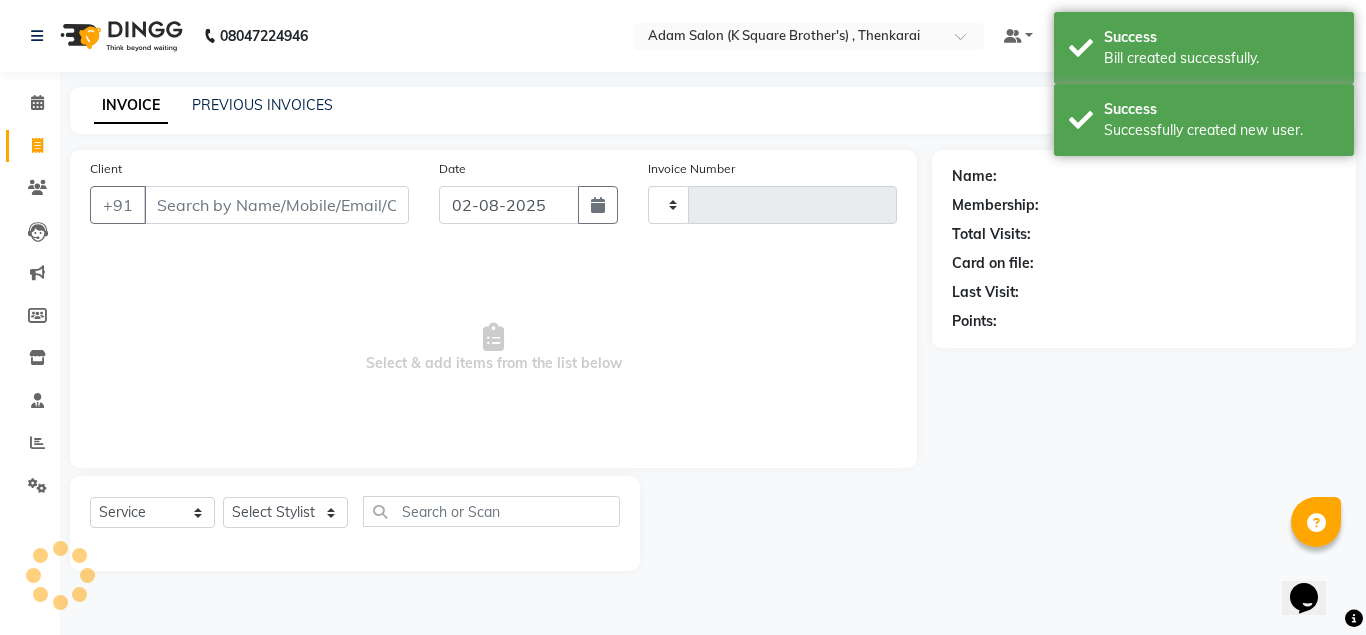 type on "3029" 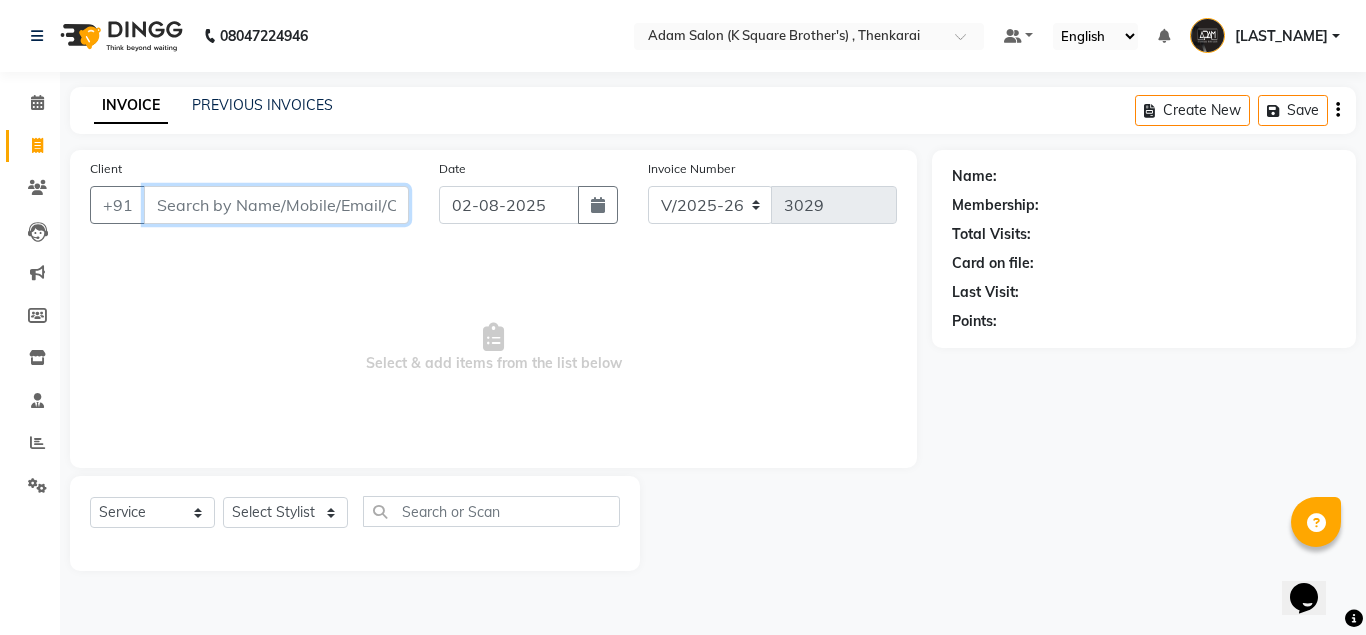 paste on "[PHONE]" 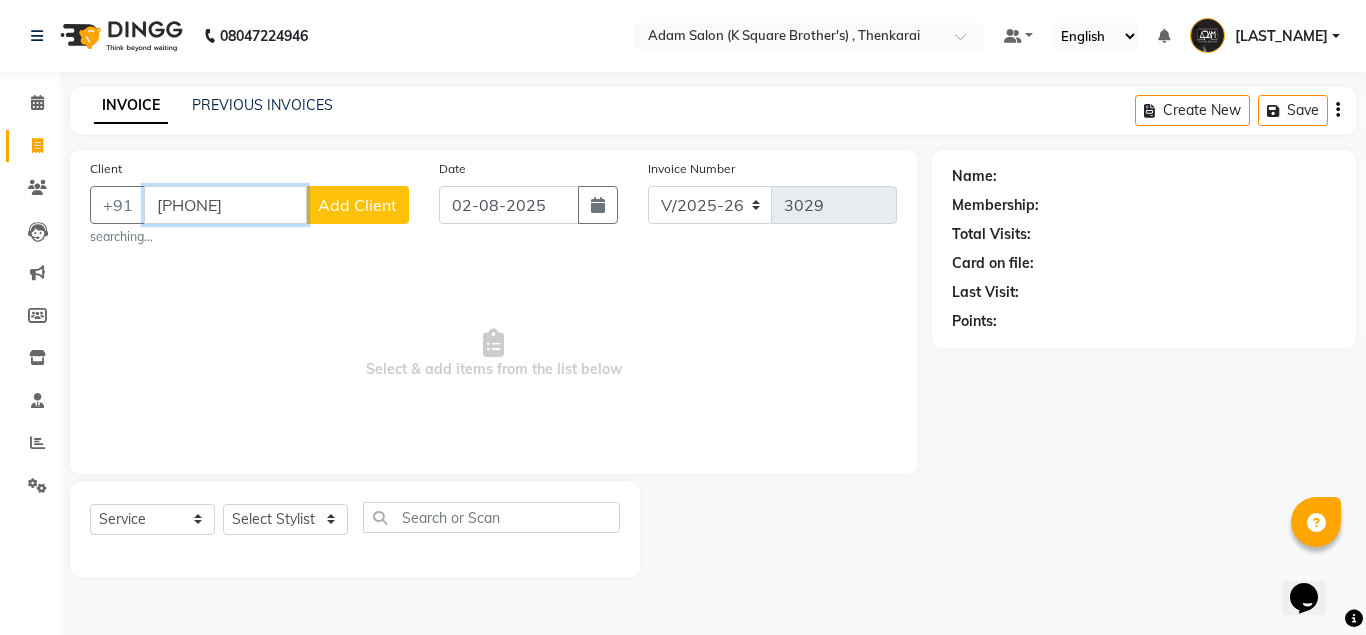 type on "[PHONE]" 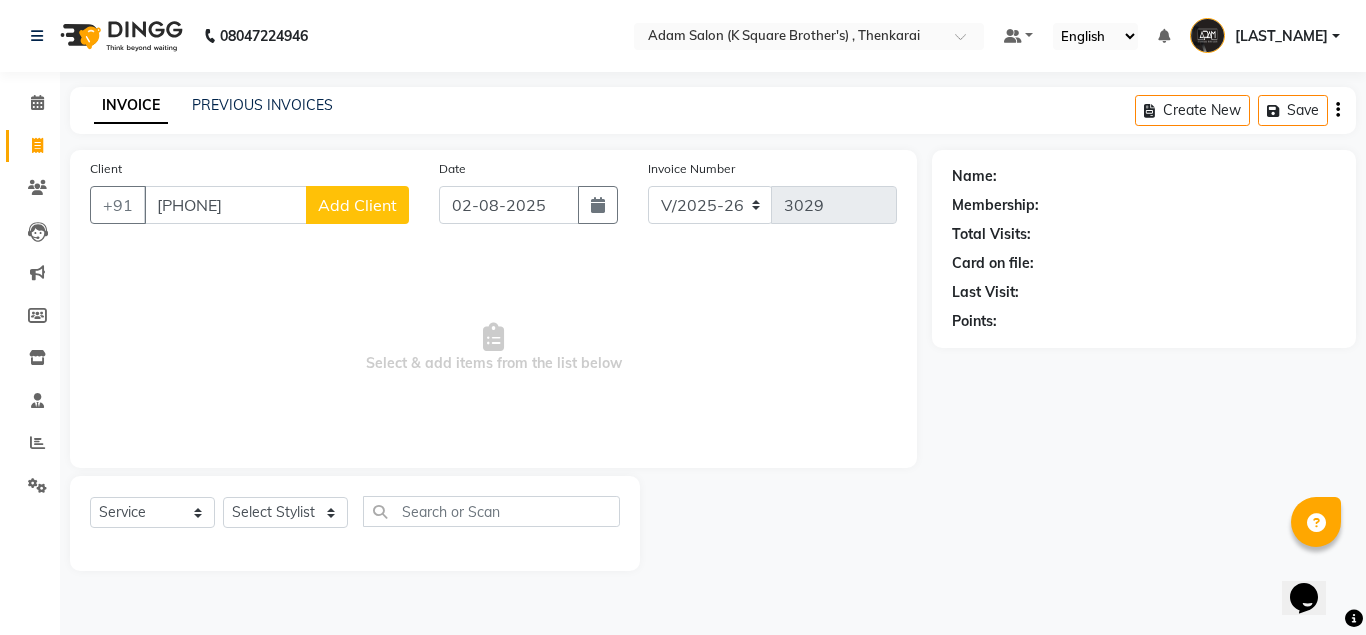 click on "Add Client" 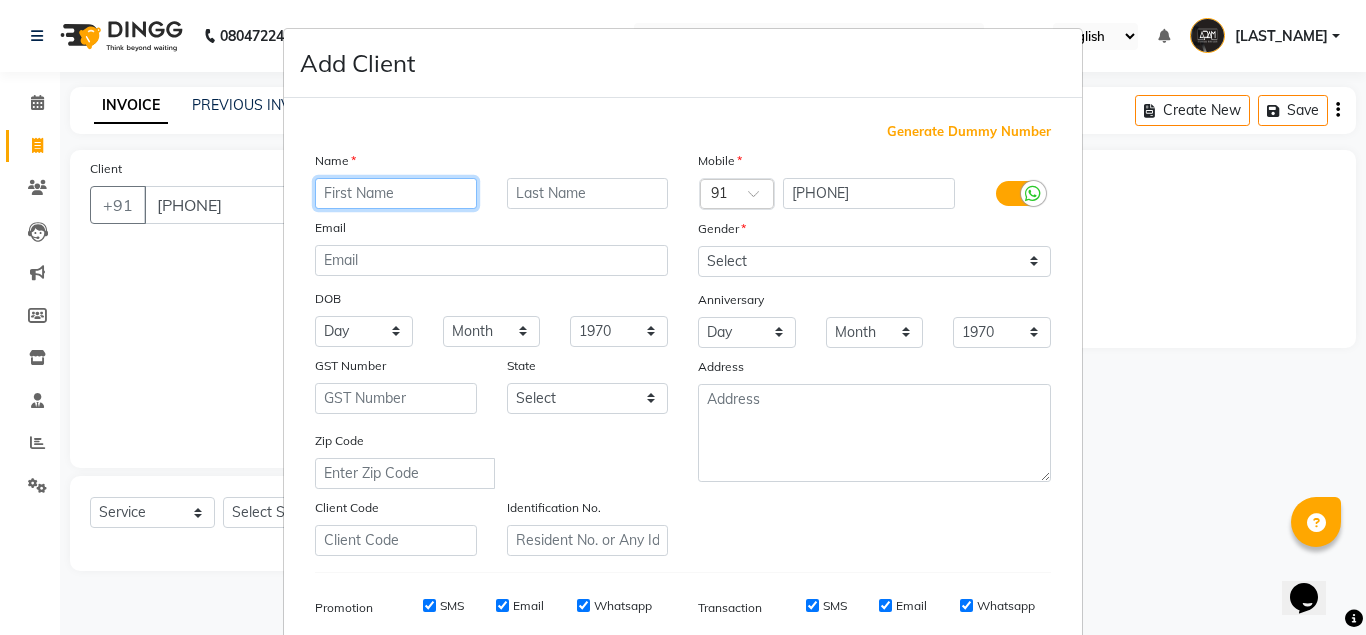 paste on "SHEIK" 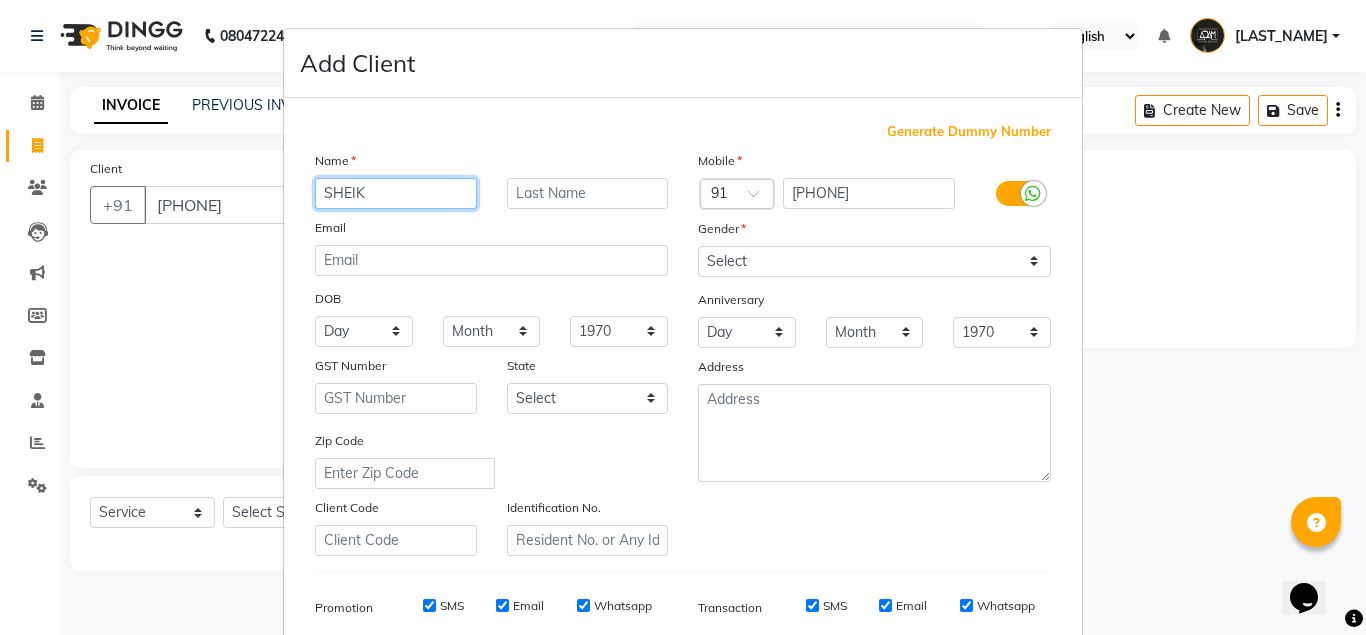 type on "SHEIK" 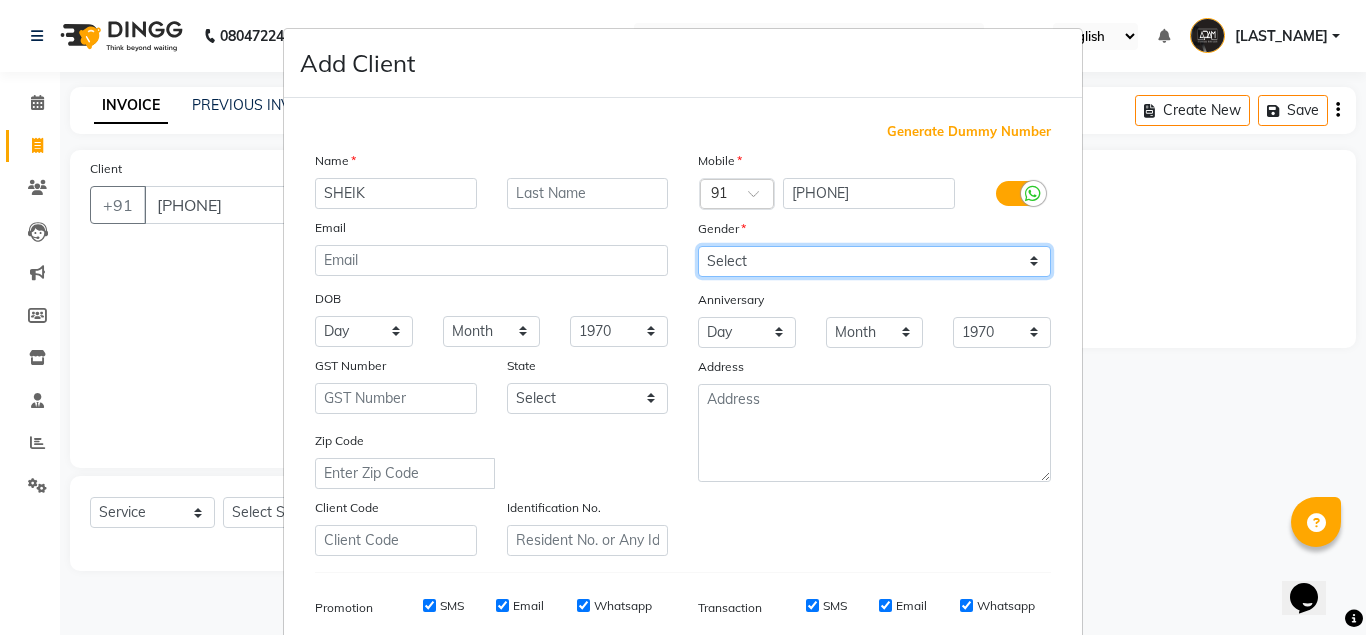 click on "Select Male Female Other Prefer Not To Say" at bounding box center (874, 261) 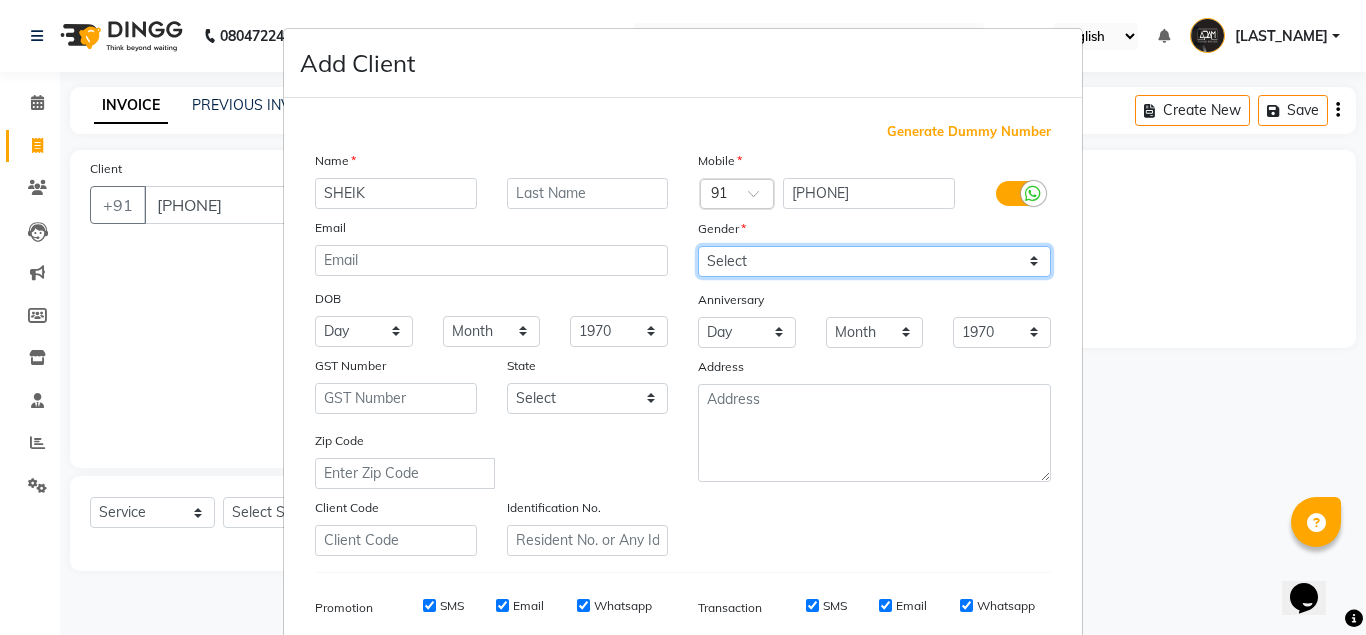 select on "male" 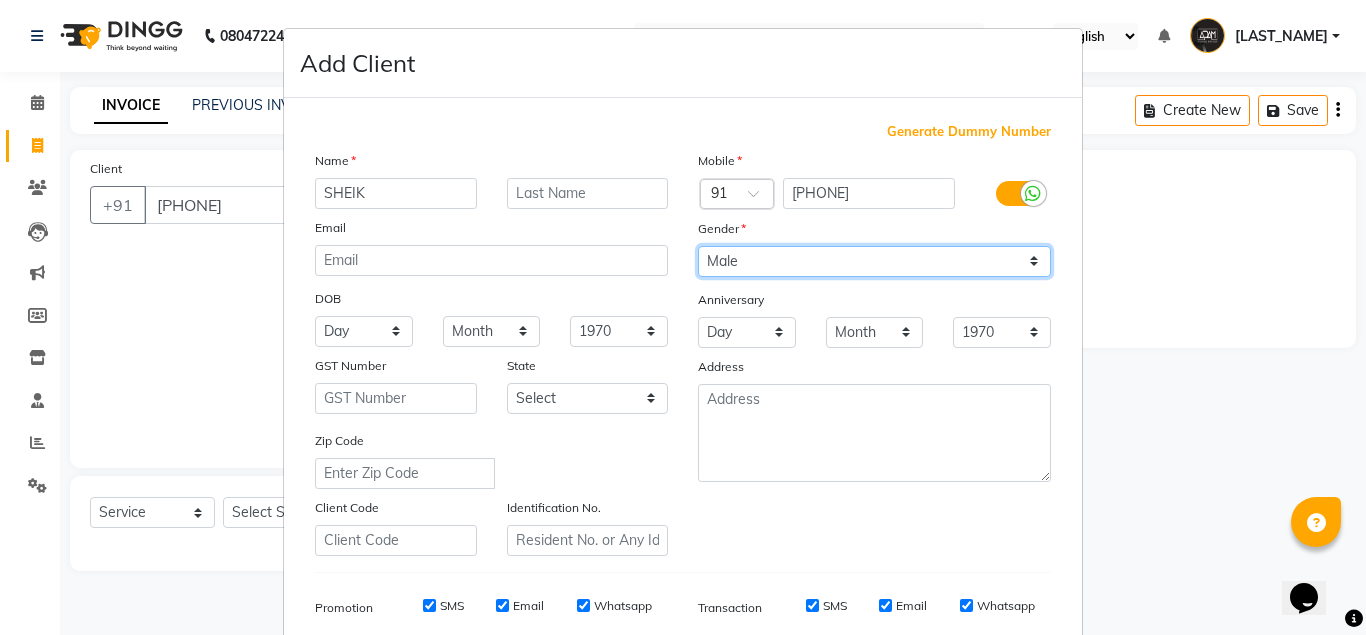 click on "Select Male Female Other Prefer Not To Say" at bounding box center (874, 261) 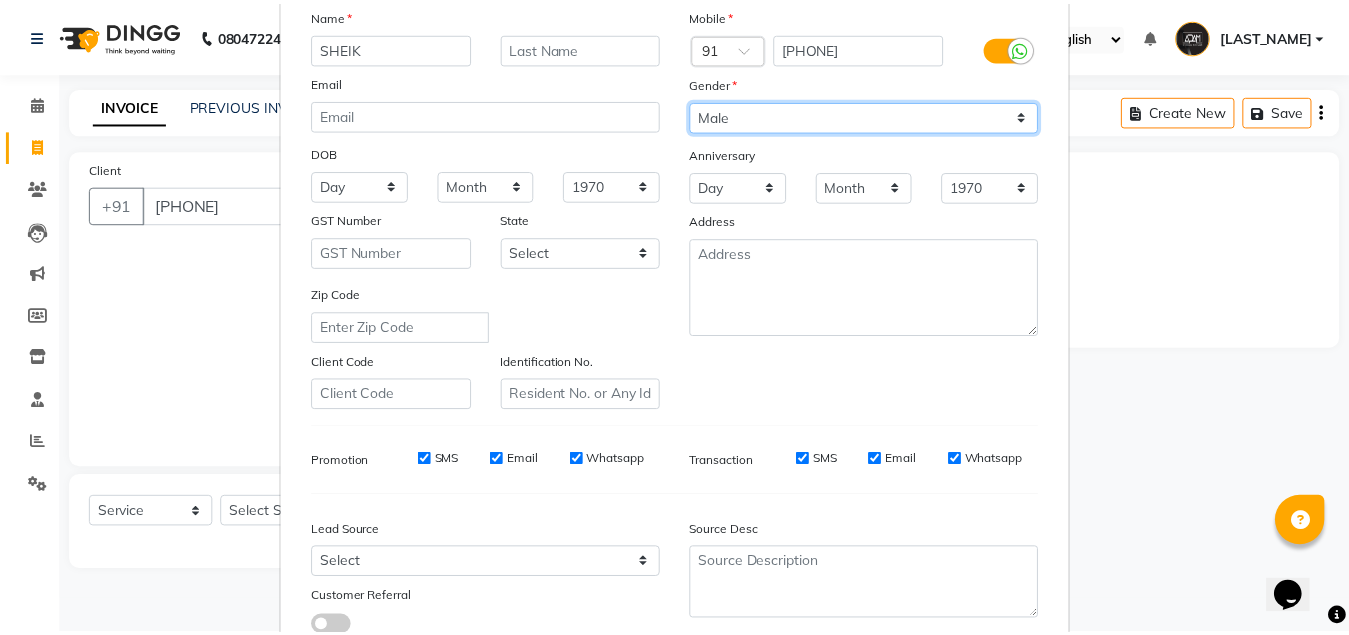 scroll, scrollTop: 288, scrollLeft: 0, axis: vertical 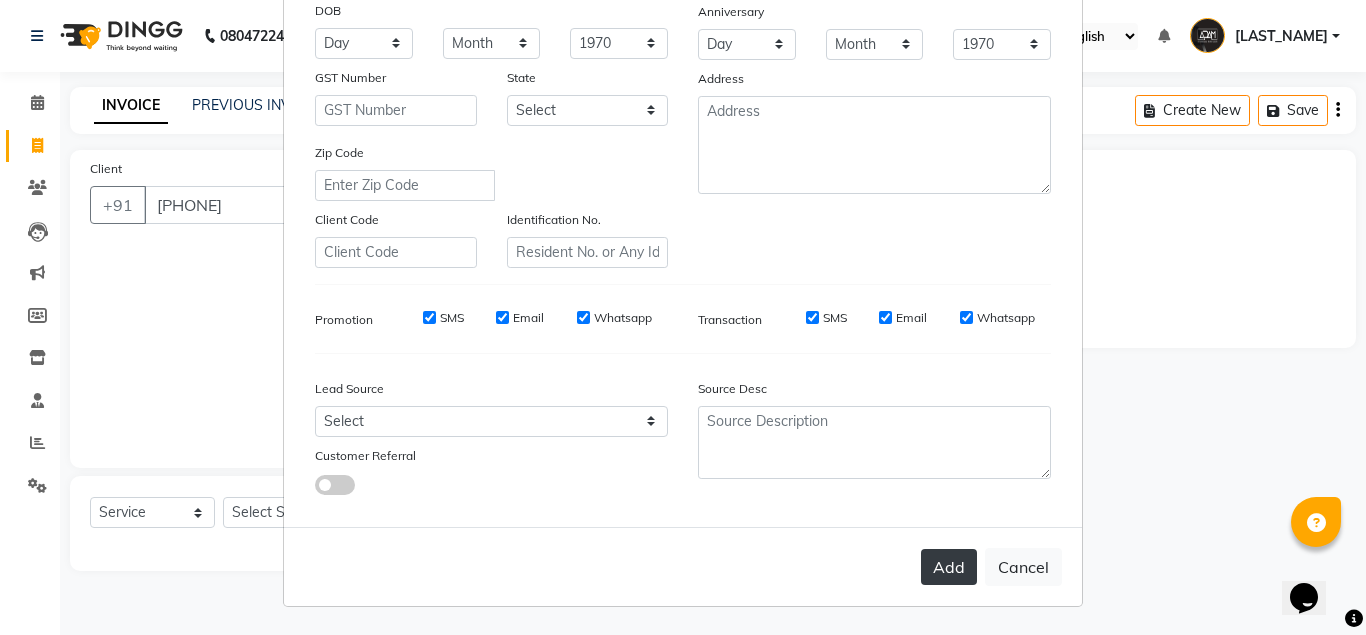 click on "Add" at bounding box center [949, 567] 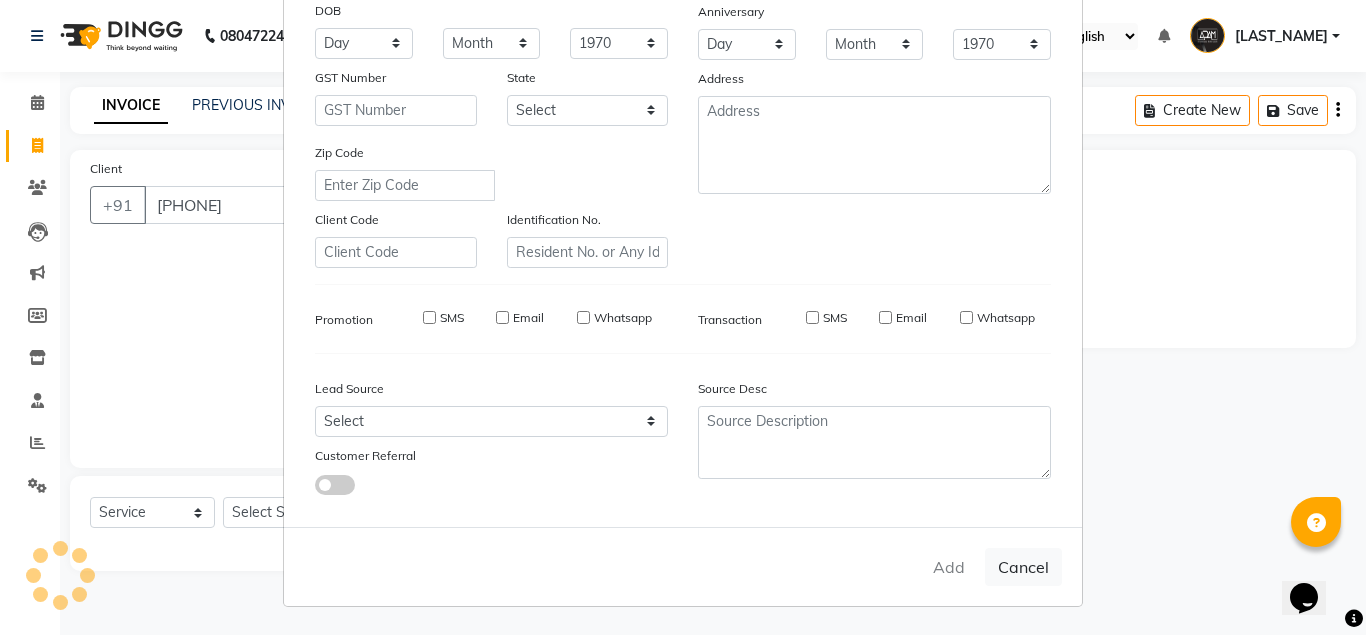 type 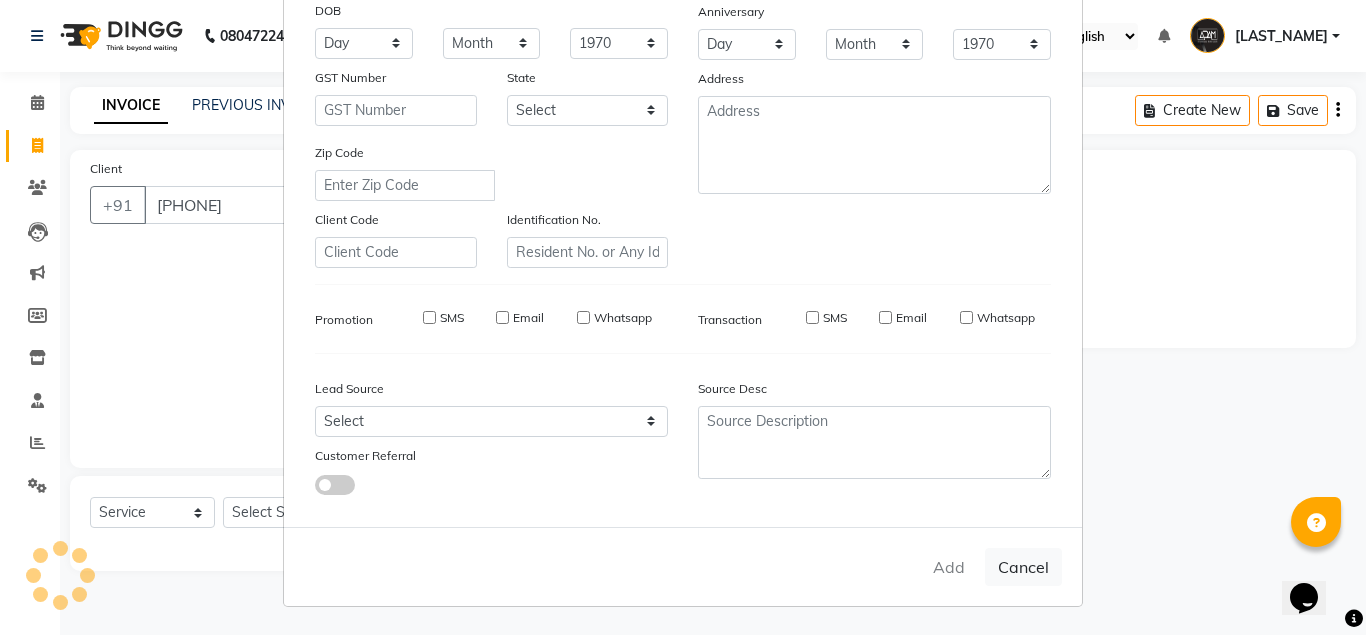 select 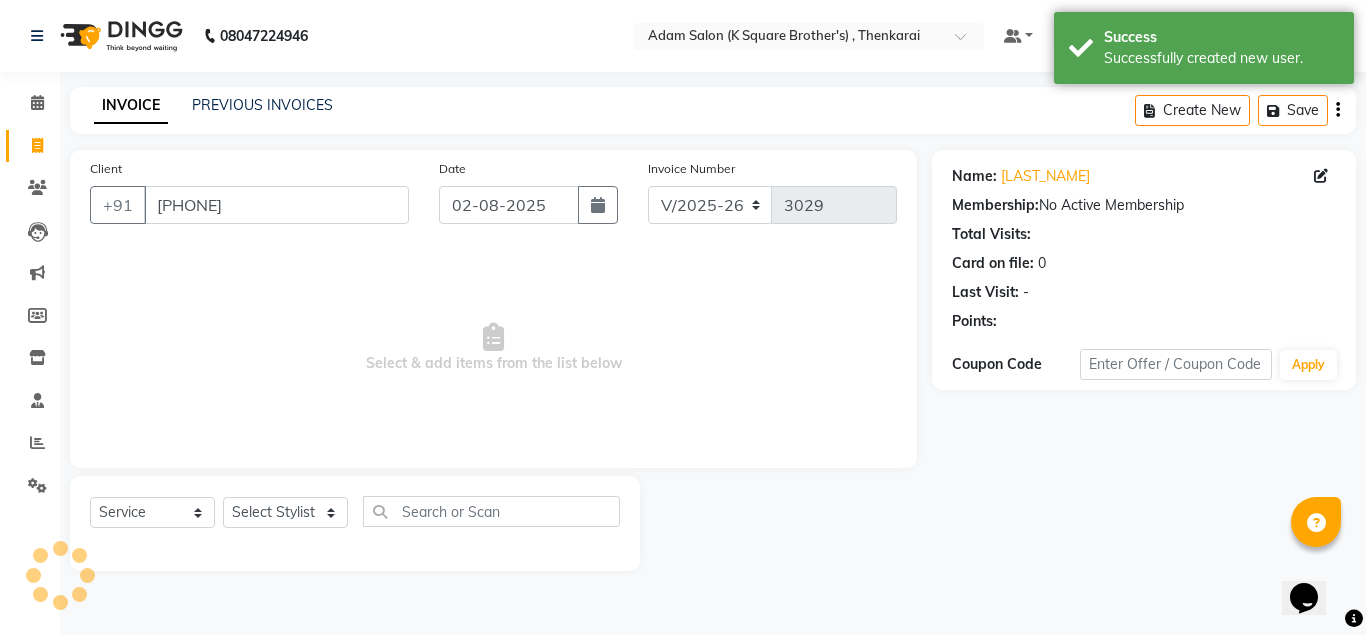 click on "Select Service Product Membership Package Voucher Prepaid Gift Card Select Stylist [LAST_NAME] [LAST_NAME] [LAST_NAME] [LAST_NAME] [LAST_NAME]" 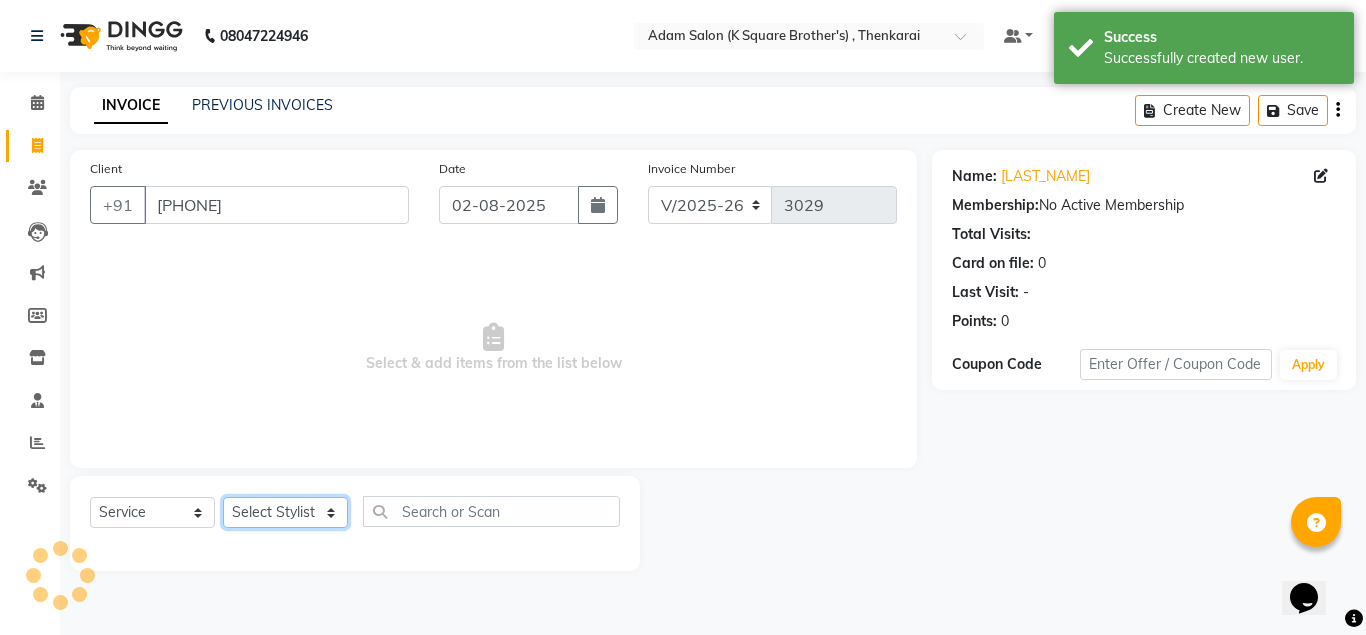 click on "Select Stylist Hasan Malik Navaz Suhail Syed Adam" 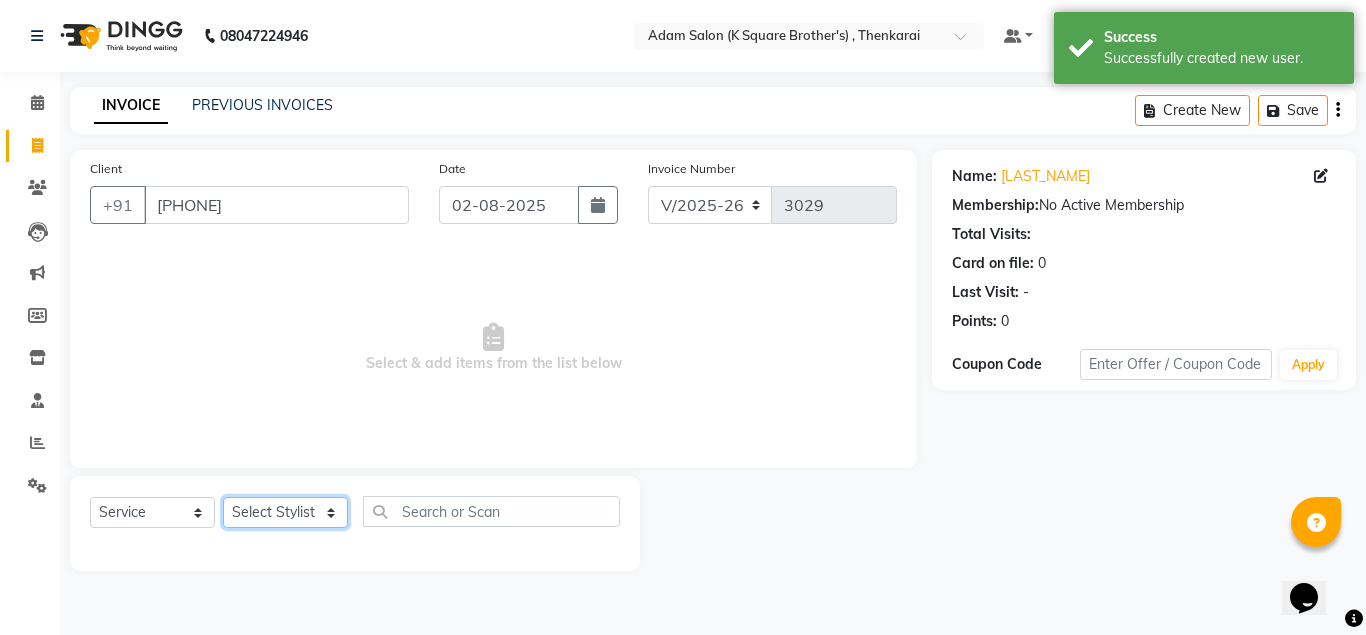 select on "78096" 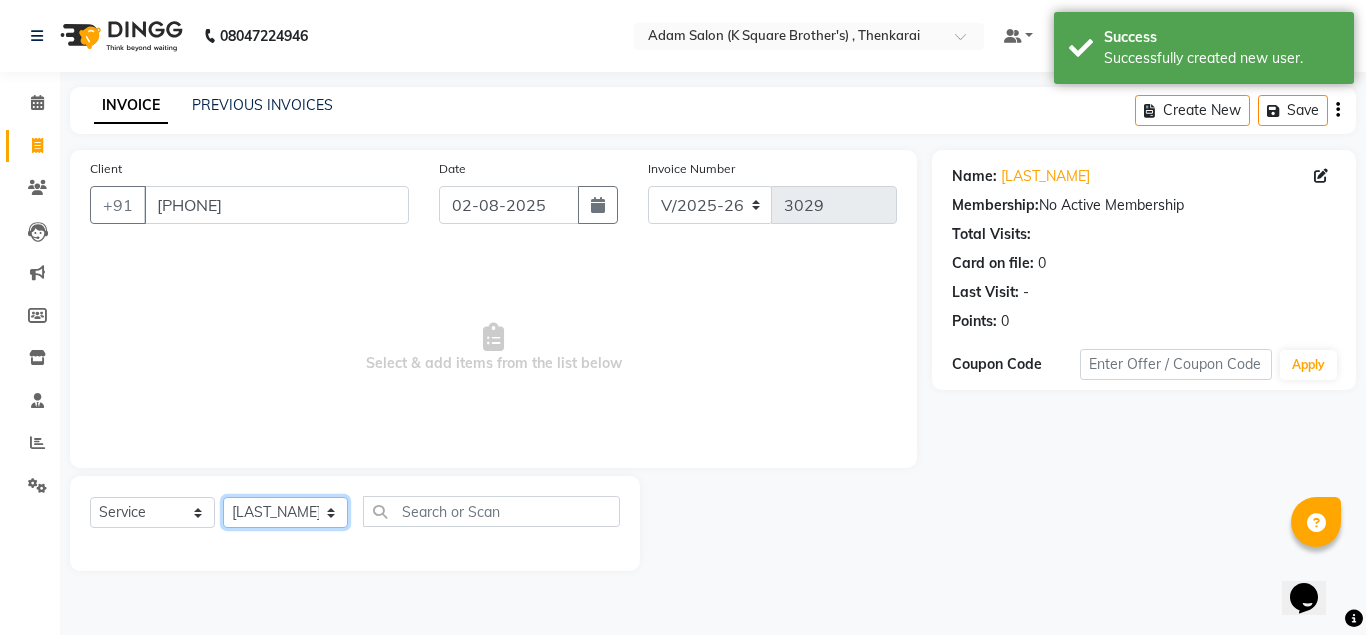 click on "Select Stylist Hasan Malik Navaz Suhail Syed Adam" 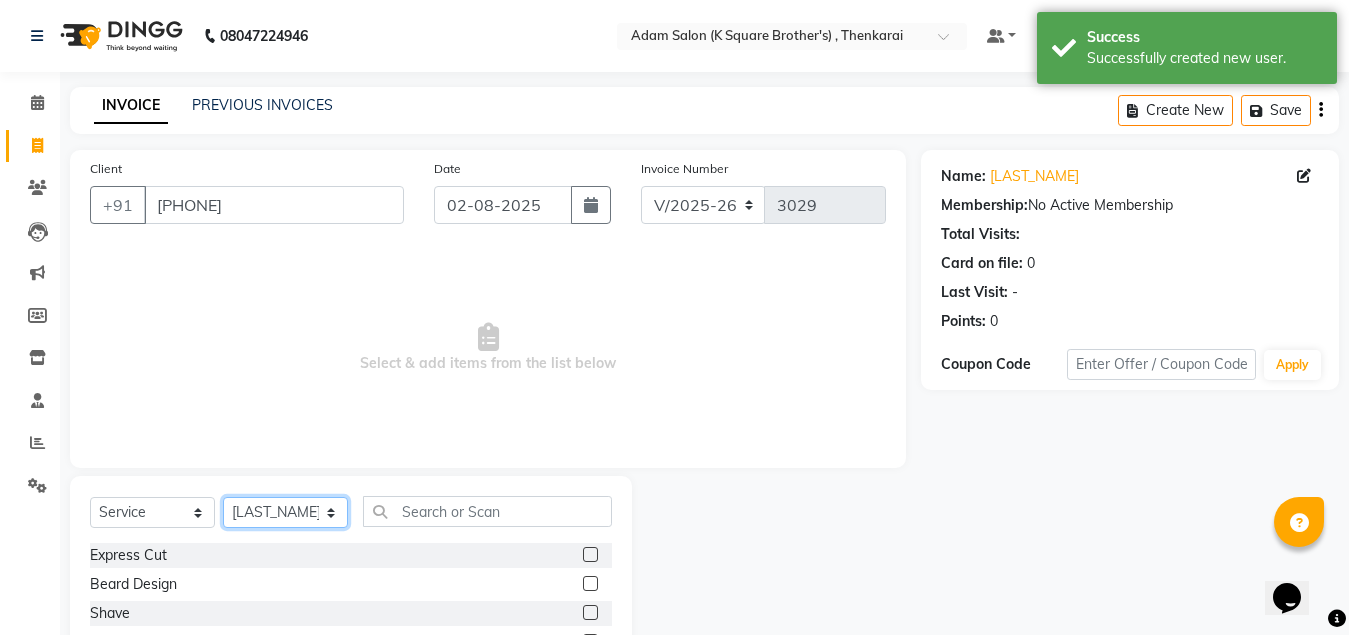 scroll, scrollTop: 166, scrollLeft: 0, axis: vertical 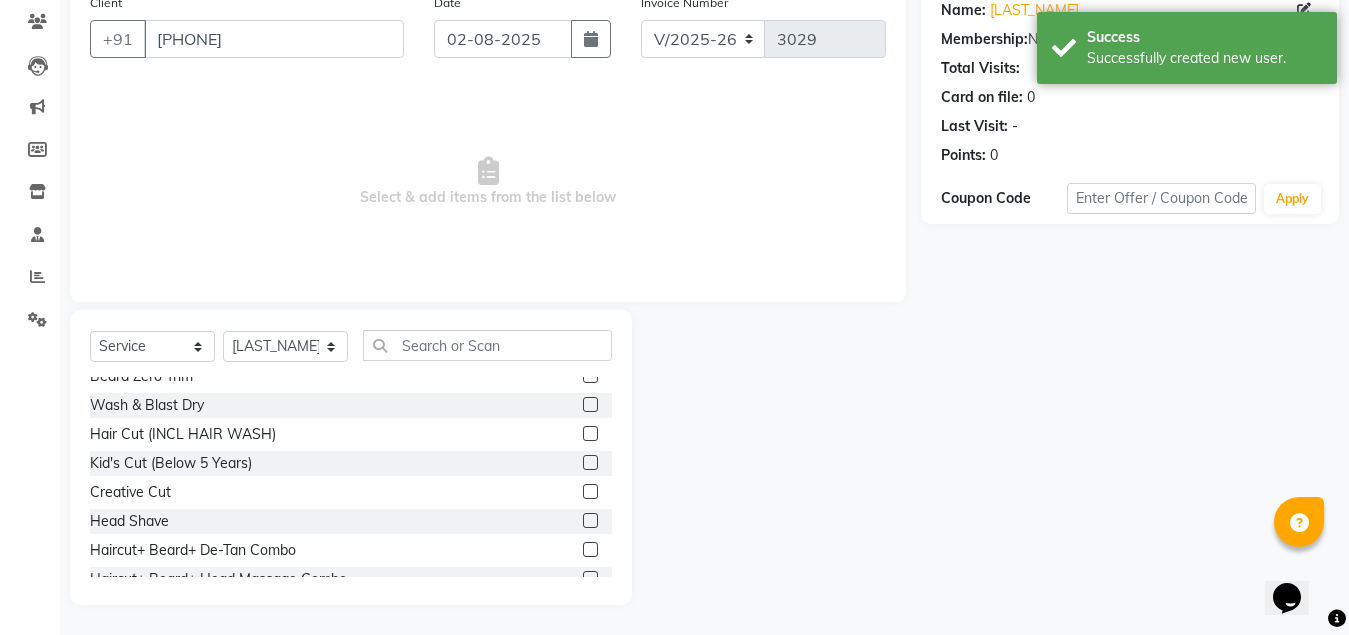 click 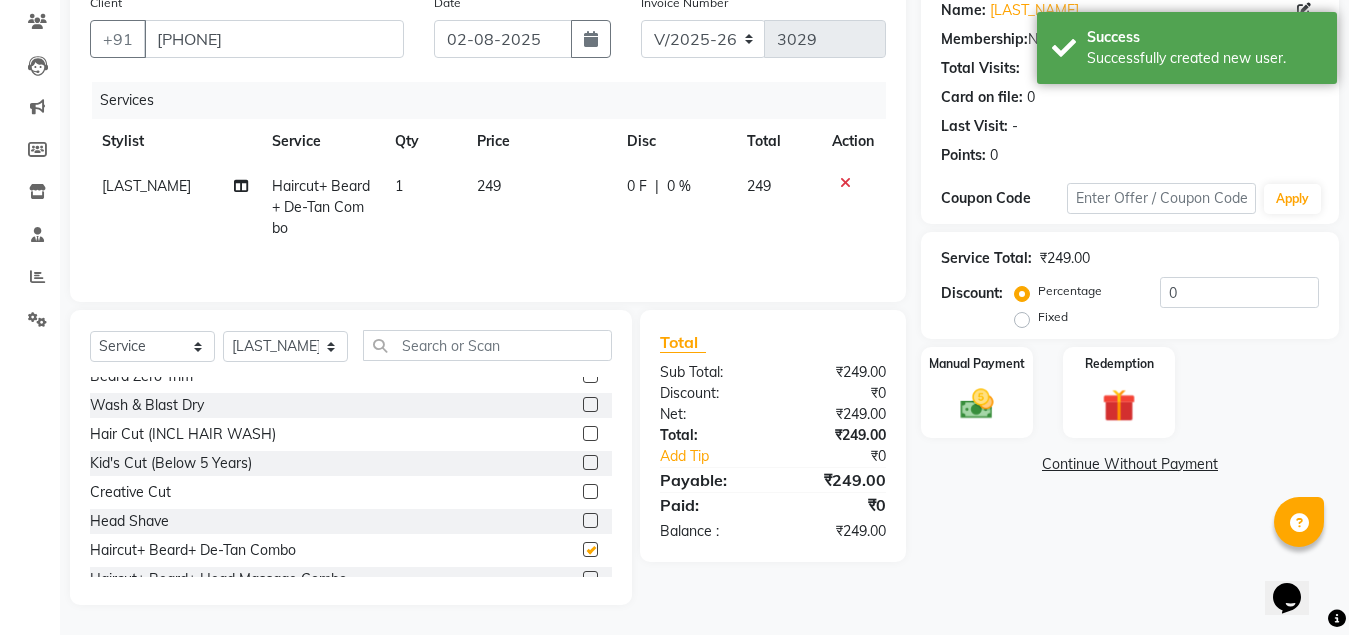 checkbox on "false" 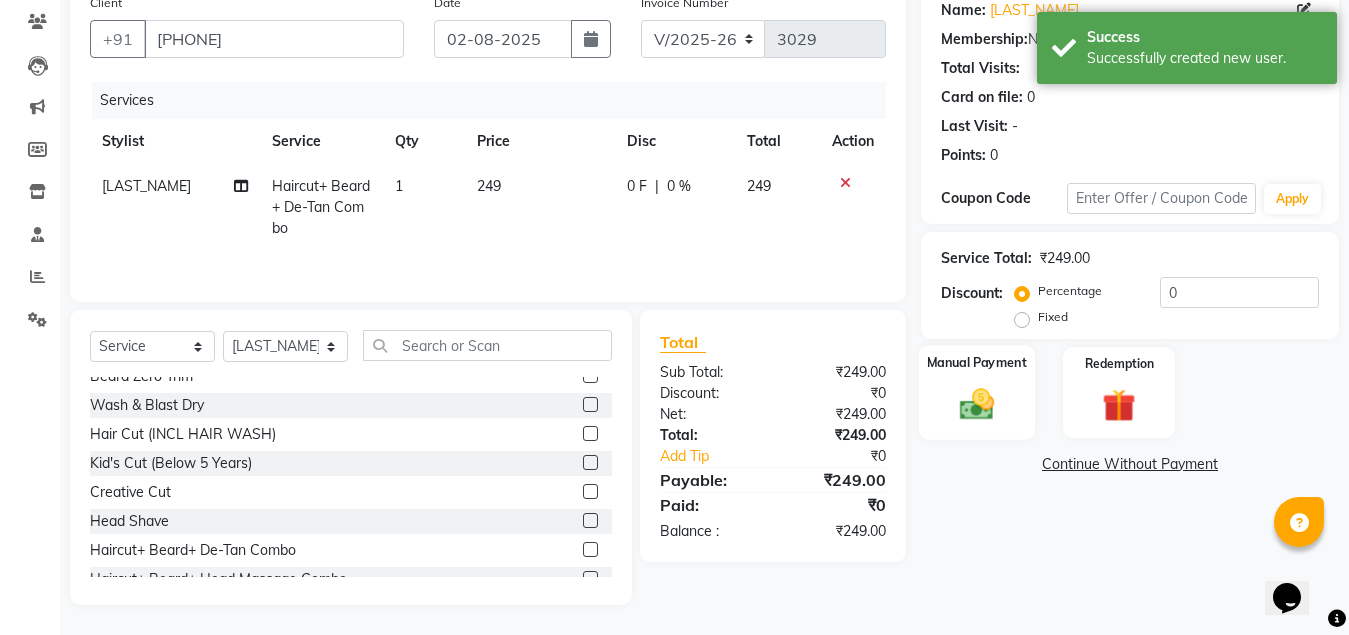 click on "Manual Payment" 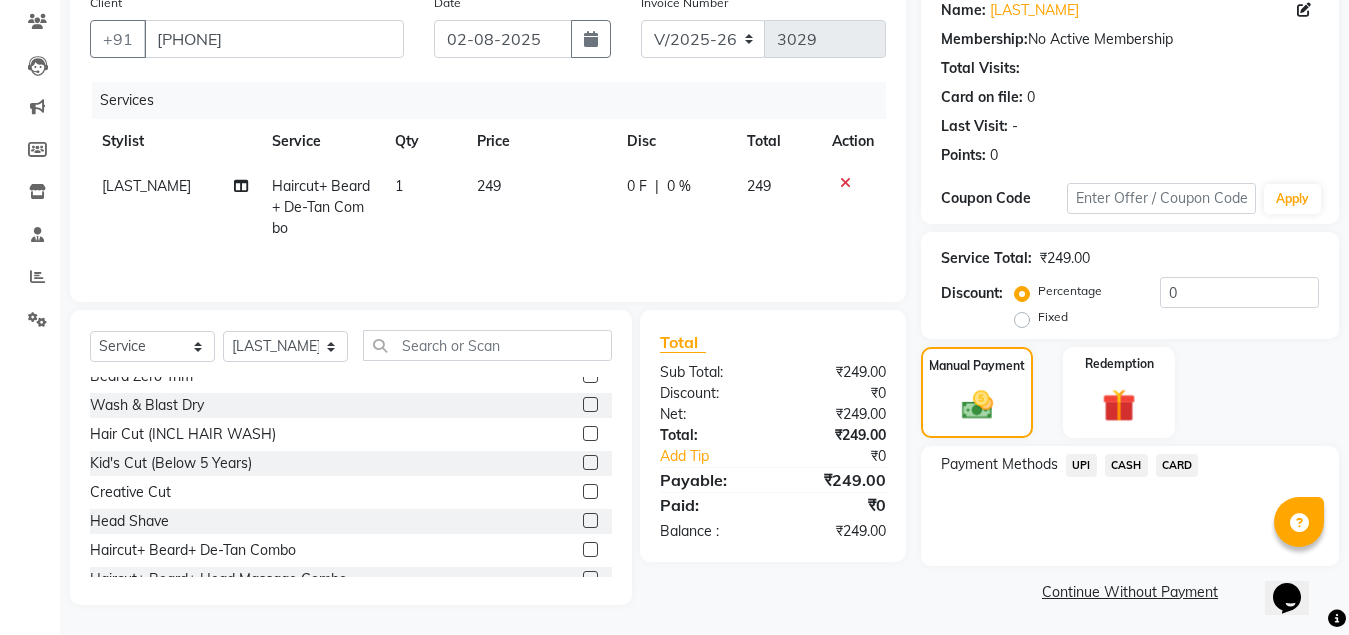 click on "CASH" 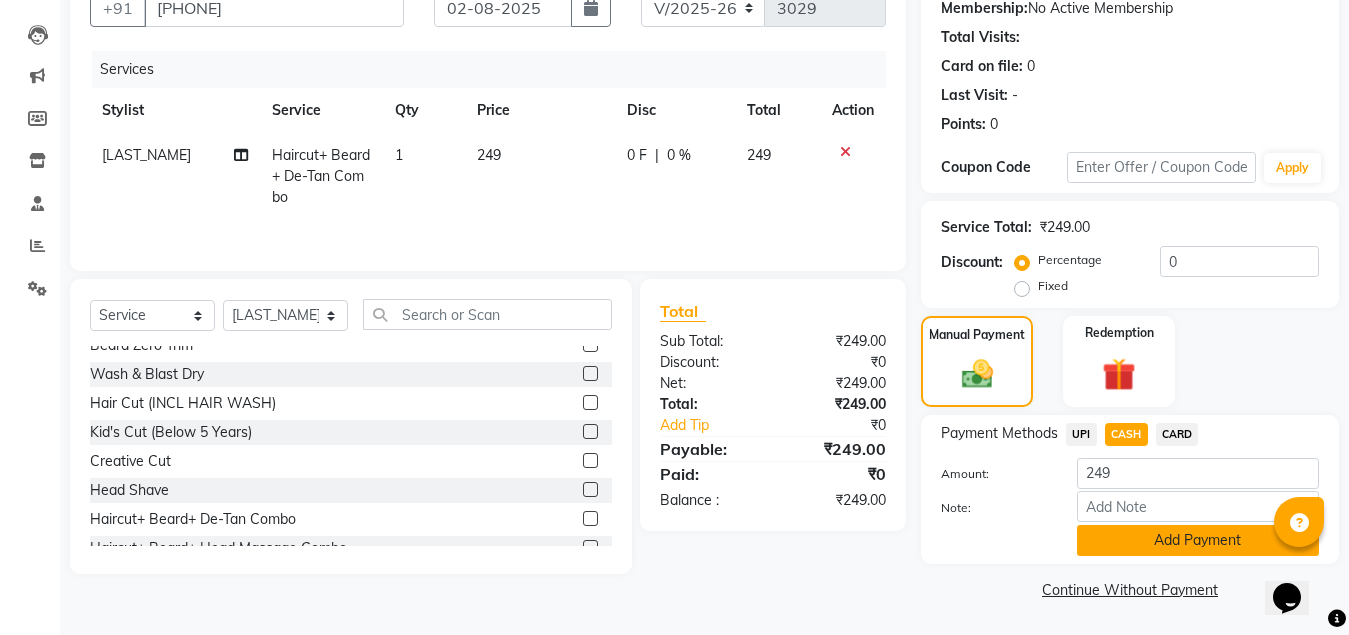 click on "Add Payment" 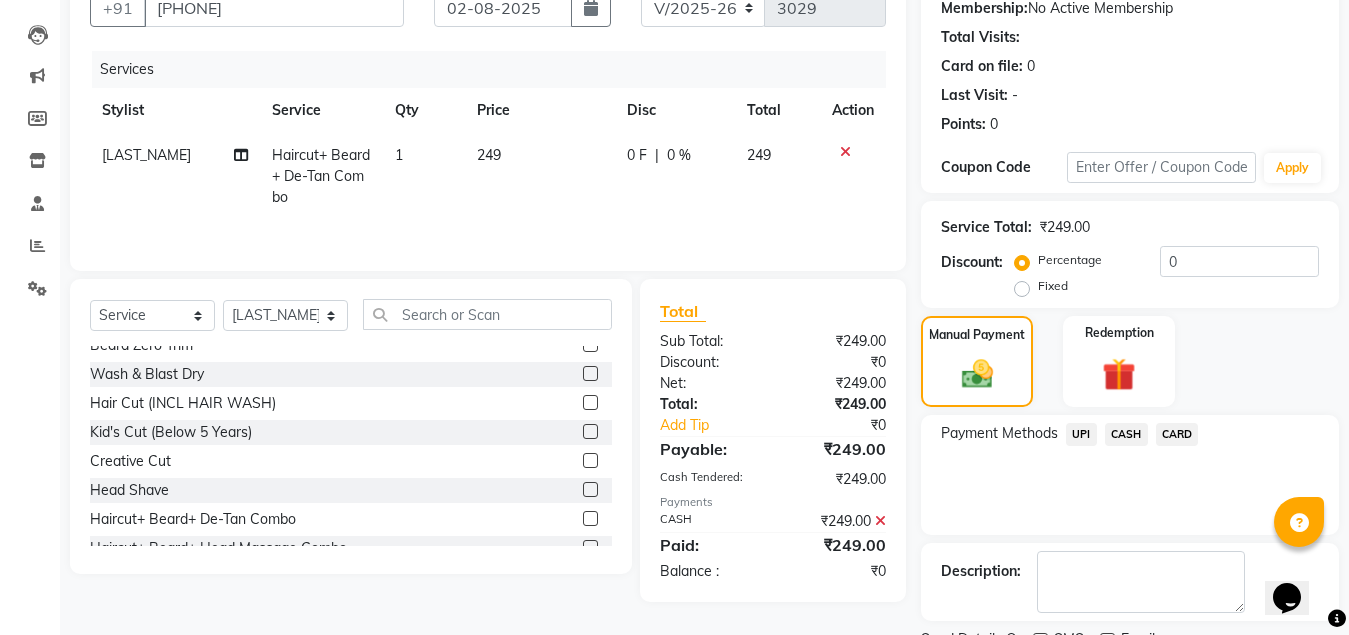 scroll, scrollTop: 281, scrollLeft: 0, axis: vertical 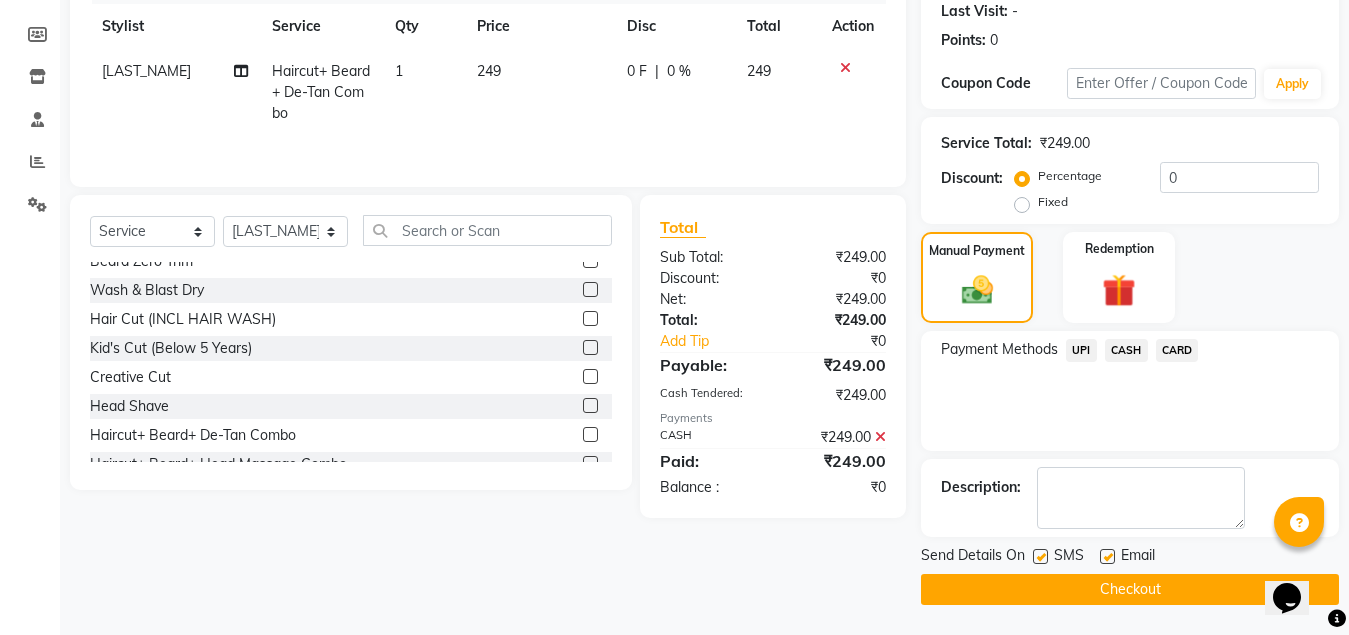 click on "Checkout" 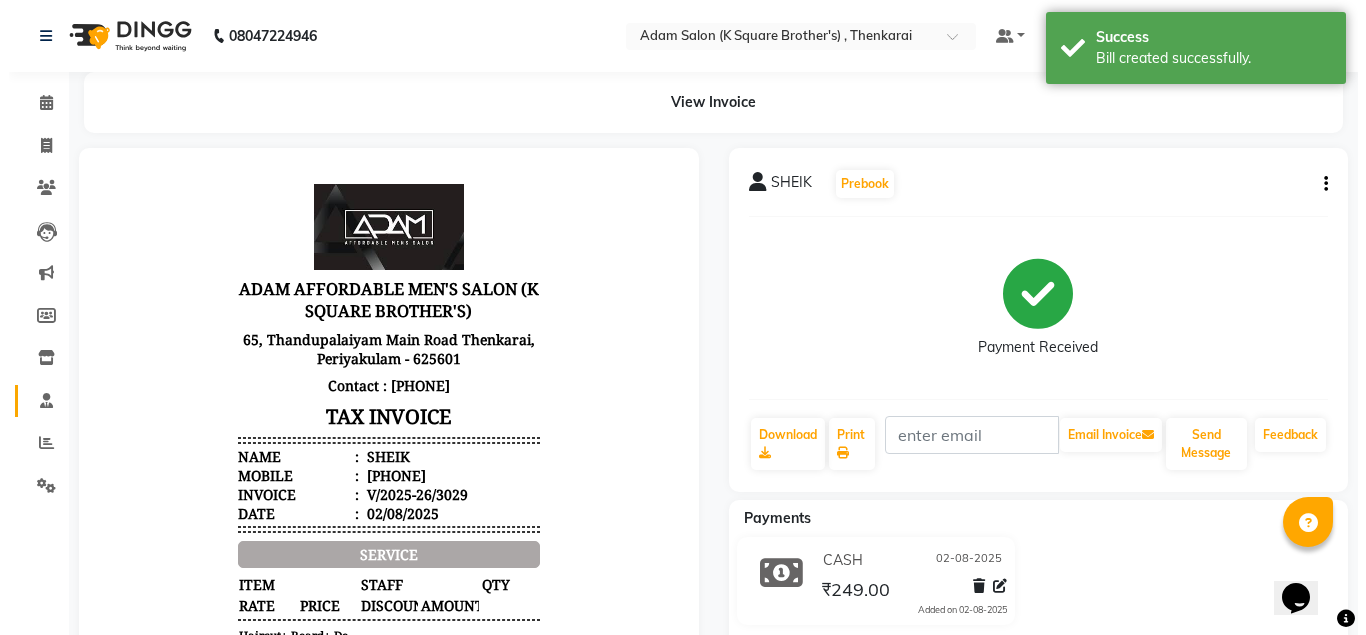 scroll, scrollTop: 0, scrollLeft: 0, axis: both 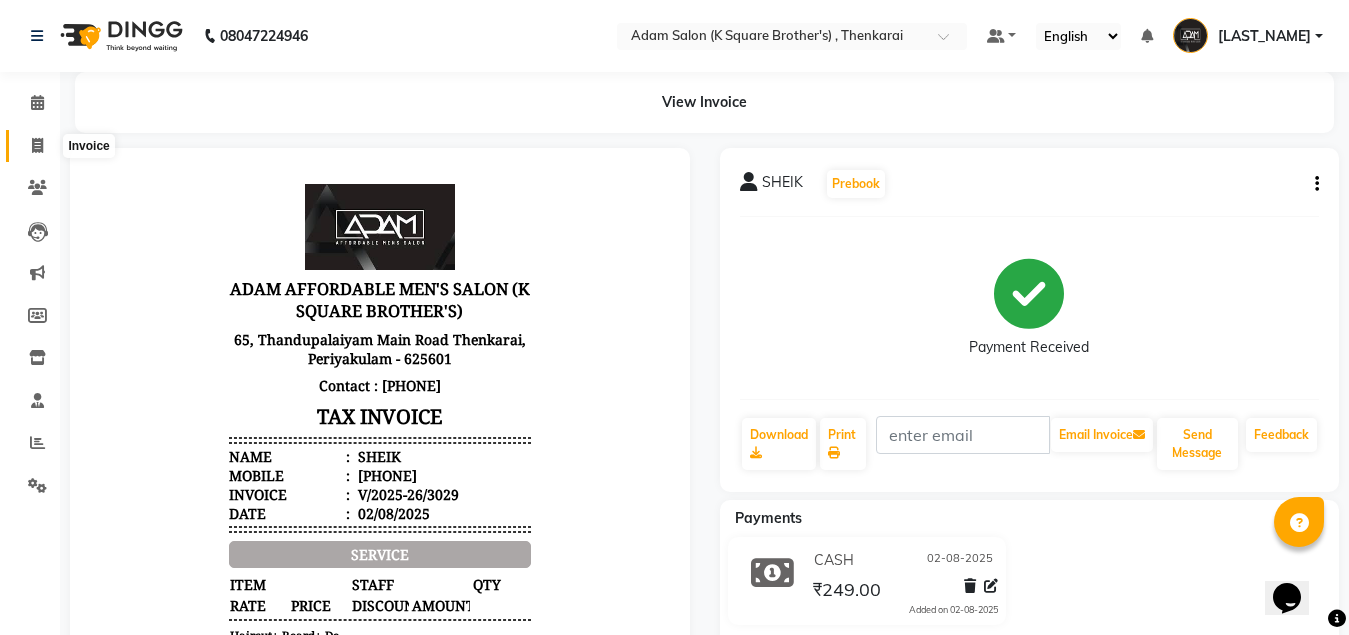 click 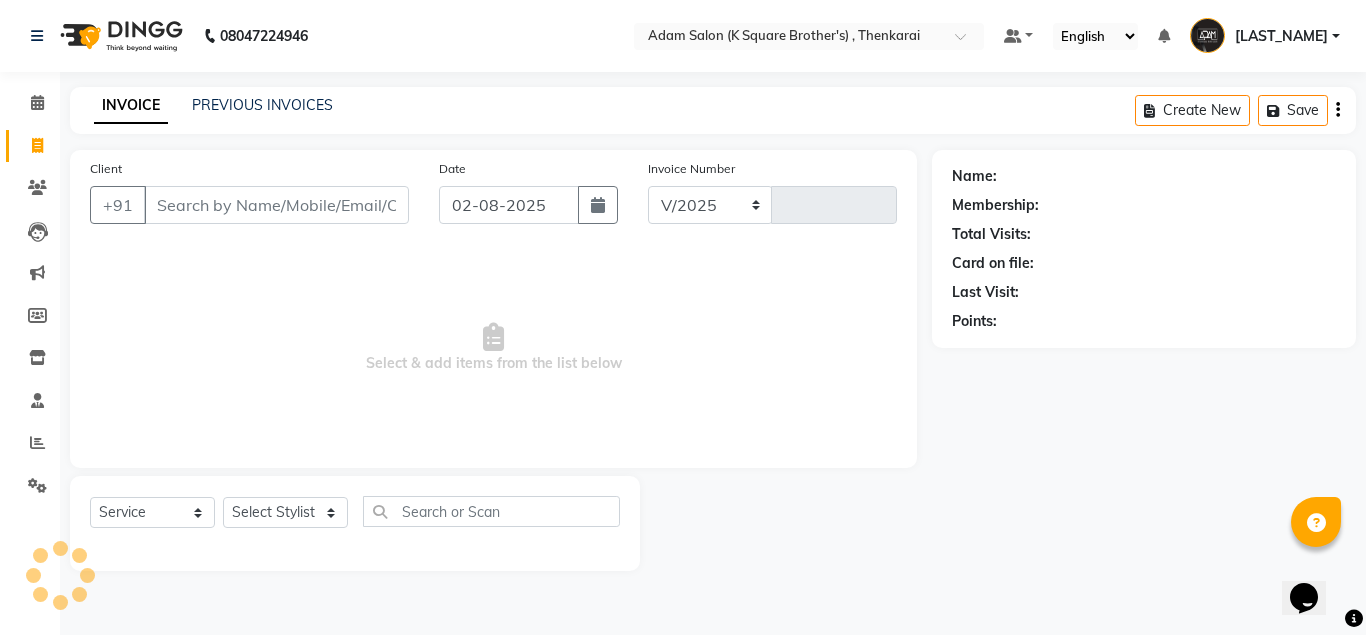 select on "8195" 